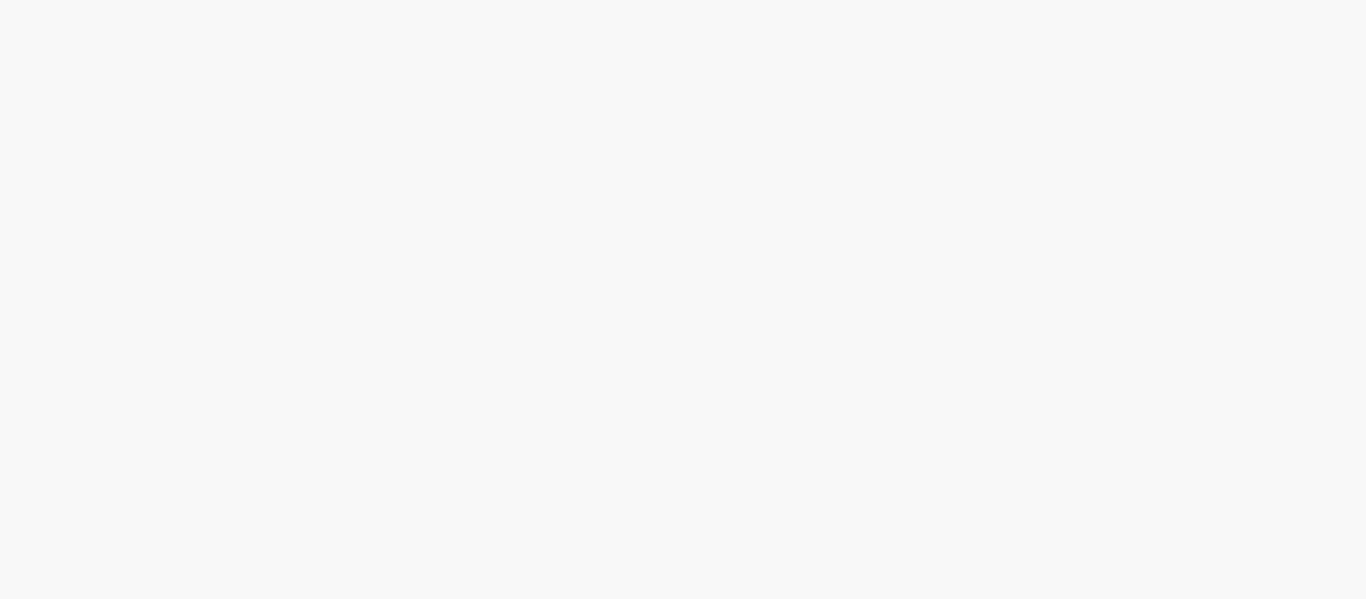 scroll, scrollTop: 0, scrollLeft: 0, axis: both 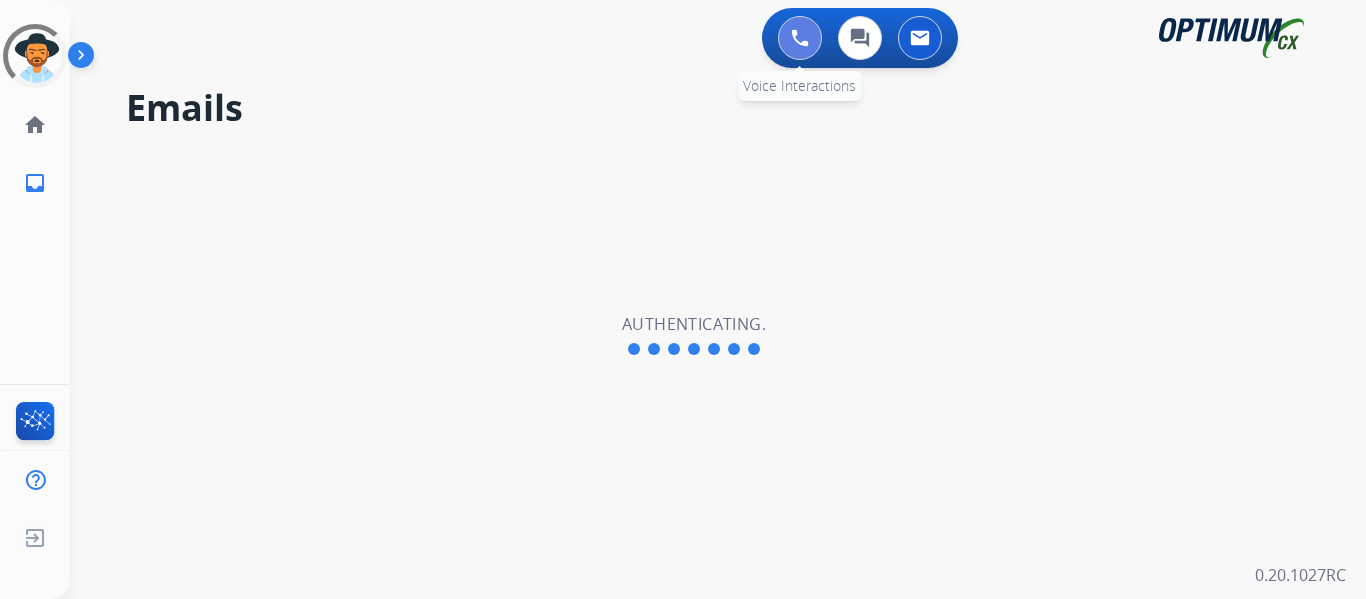 click at bounding box center (800, 38) 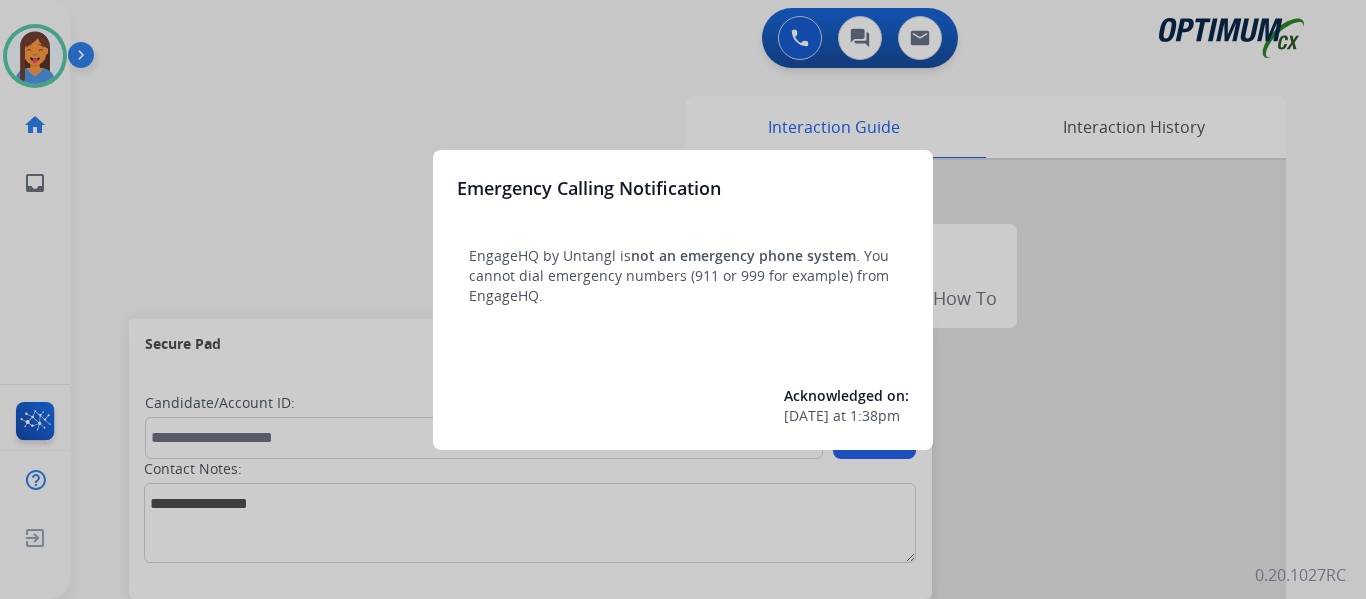 click at bounding box center (683, 299) 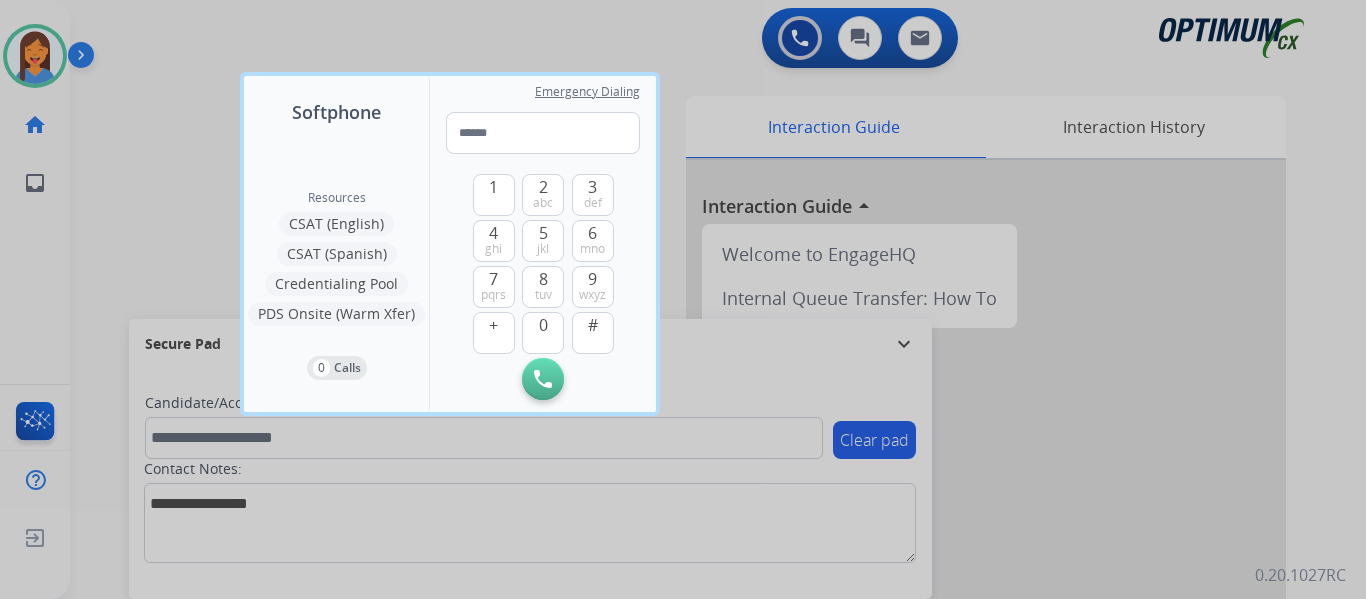 click at bounding box center (683, 299) 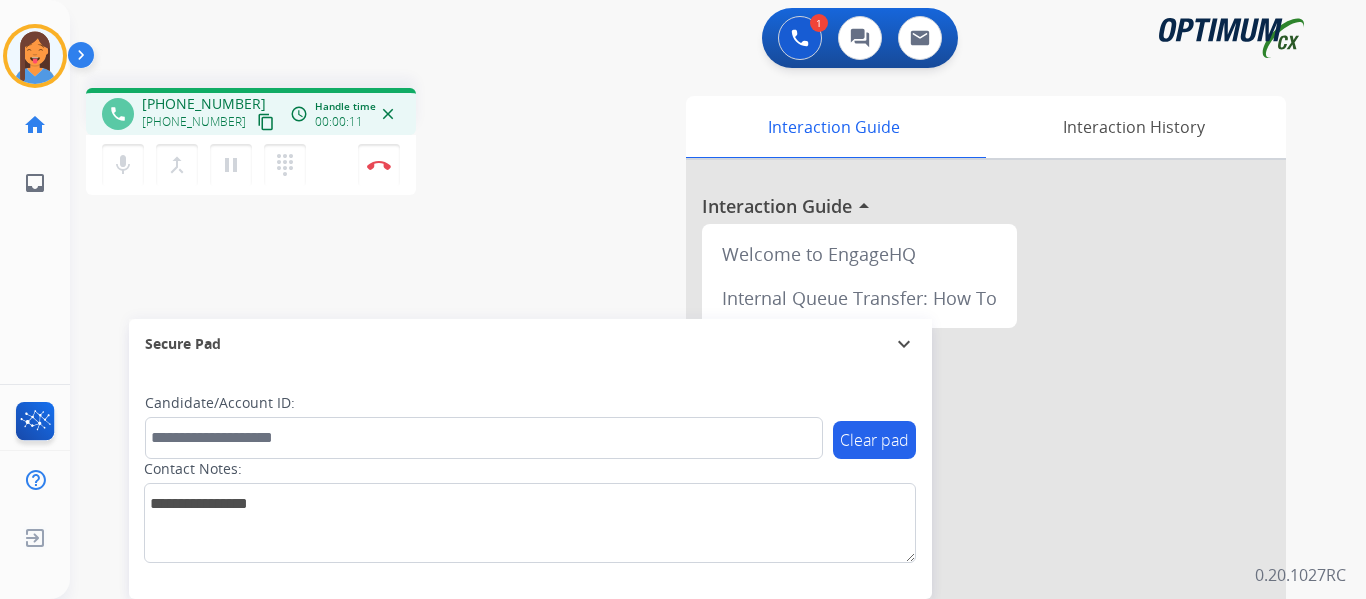 click on "content_copy" at bounding box center [266, 122] 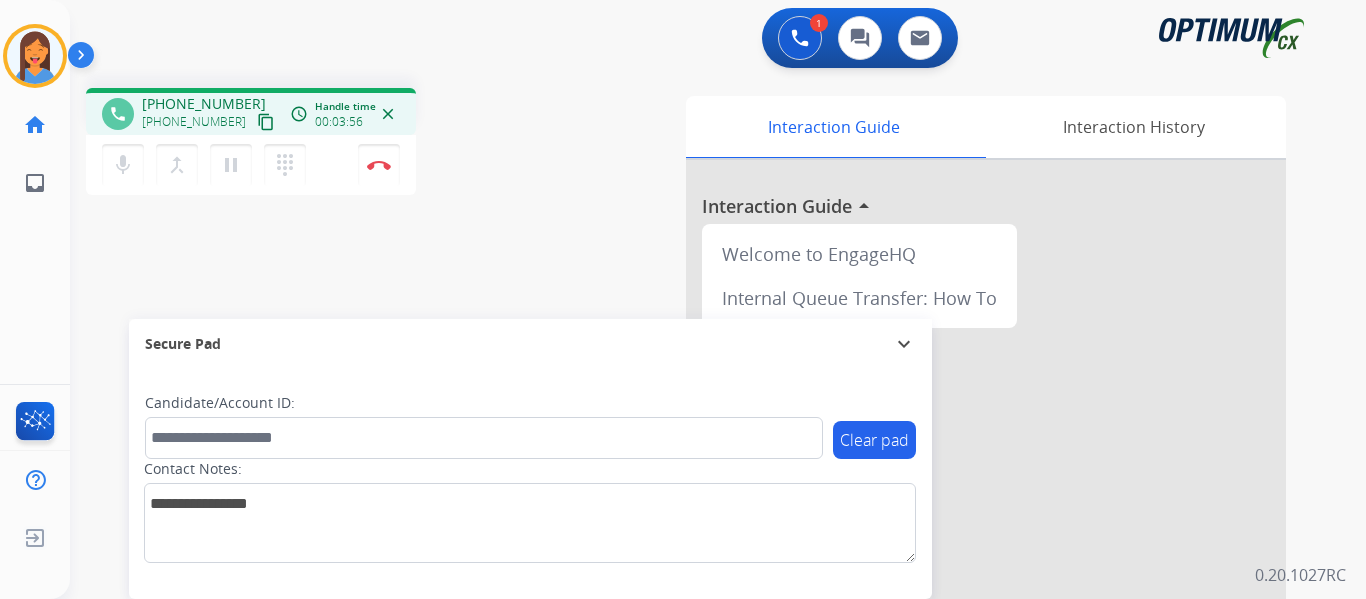 click on "phone [PHONE_NUMBER] [PHONE_NUMBER] content_copy access_time Call metrics Queue   00:08 Hold   00:00 Talk   03:49 Total   03:56 Handle time 00:03:56 close mic Mute merge_type Bridge pause Hold dialpad Dialpad Disconnect swap_horiz Break voice bridge close_fullscreen Connect 3-Way Call merge_type Separate 3-Way Call" at bounding box center (333, 144) 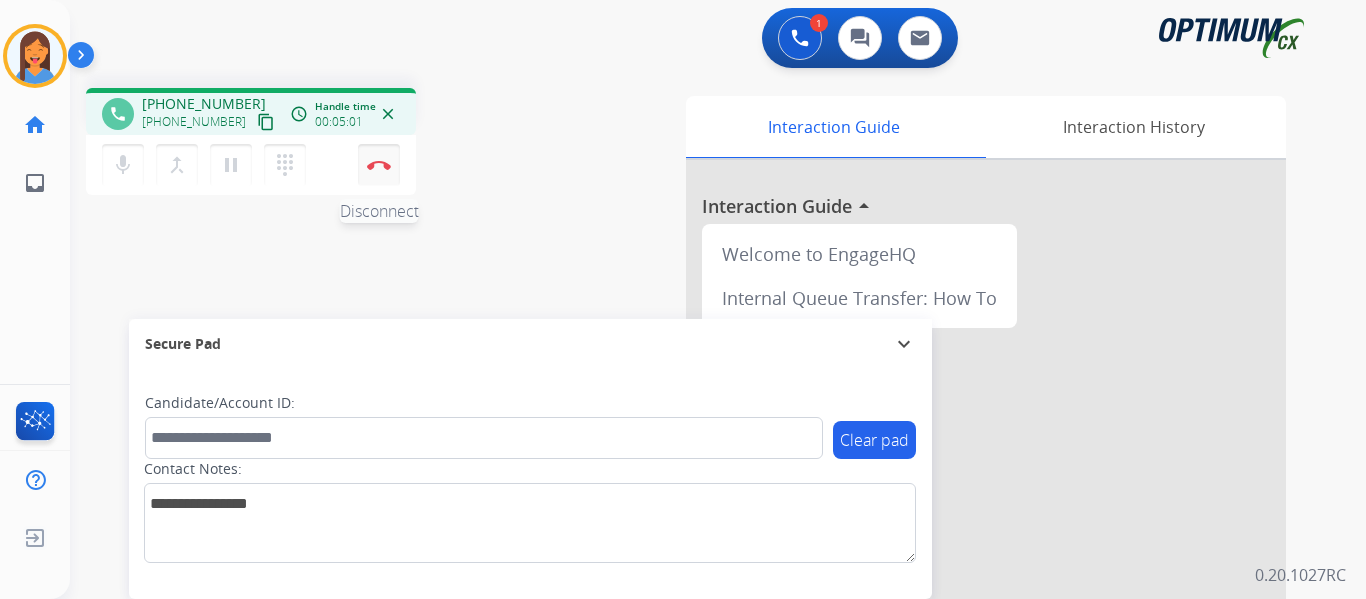 click at bounding box center (379, 165) 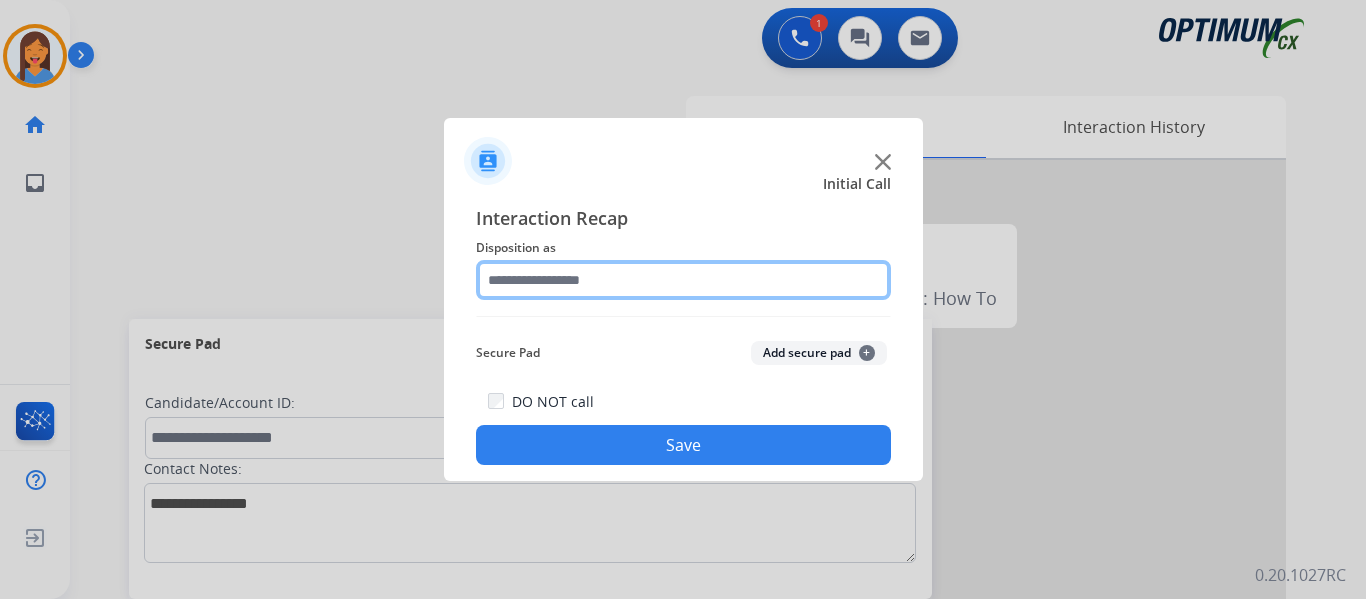 drag, startPoint x: 527, startPoint y: 280, endPoint x: 535, endPoint y: 298, distance: 19.697716 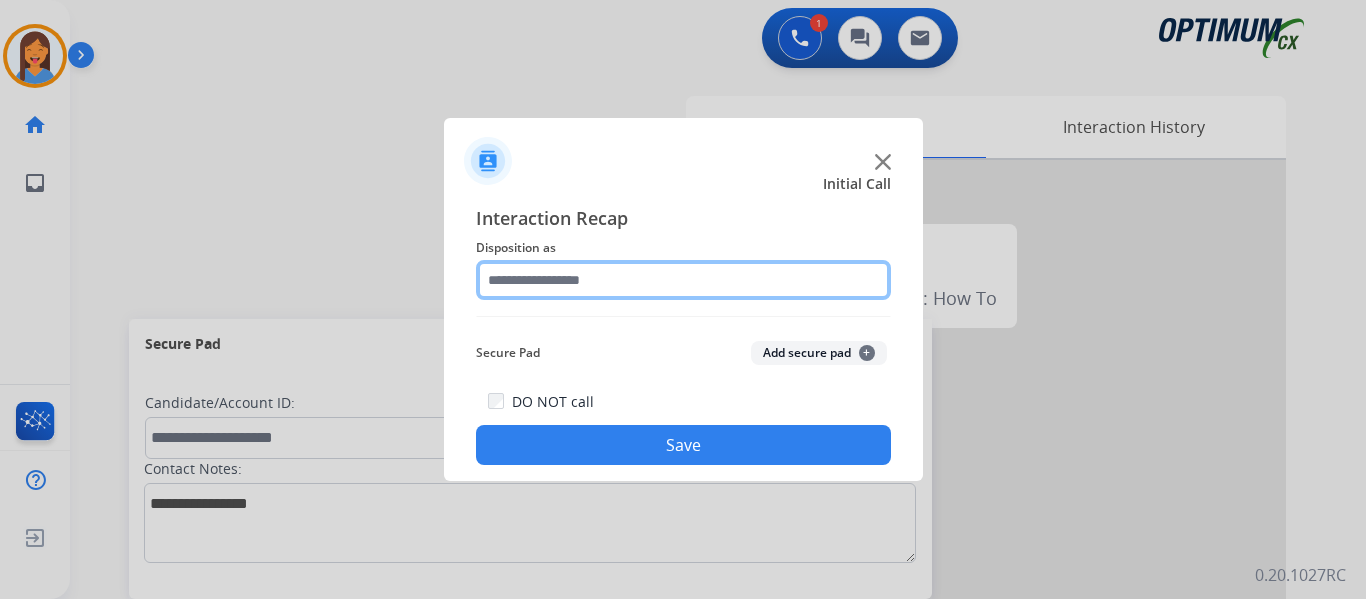 click 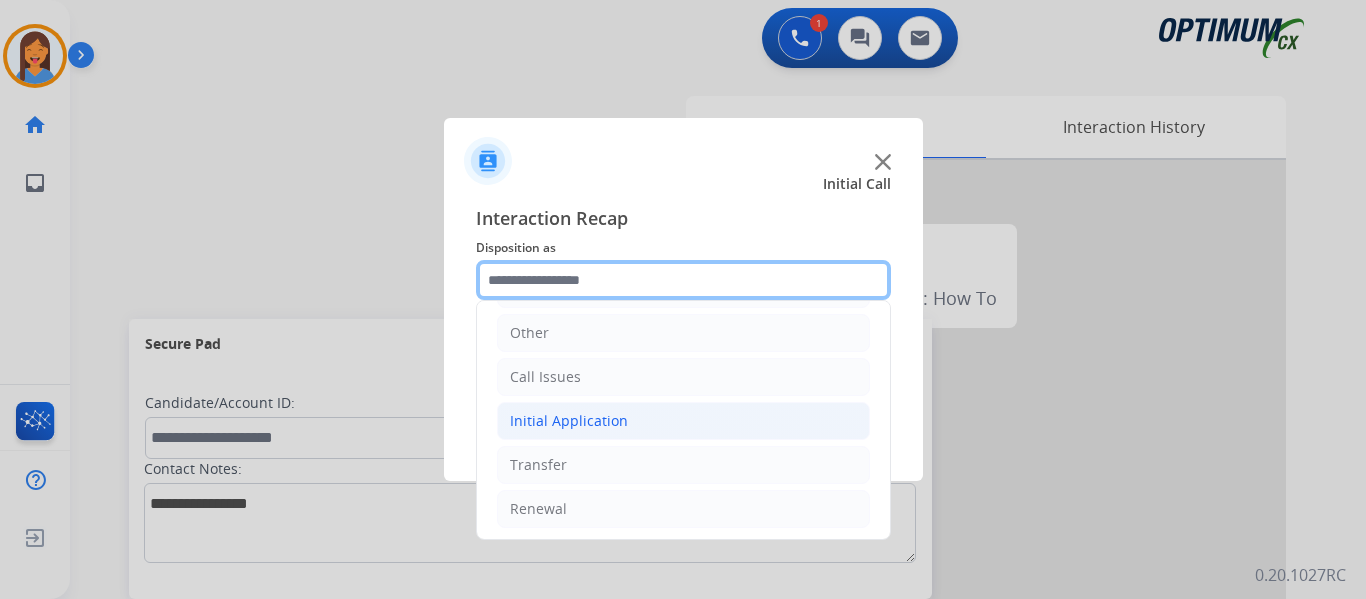 scroll, scrollTop: 136, scrollLeft: 0, axis: vertical 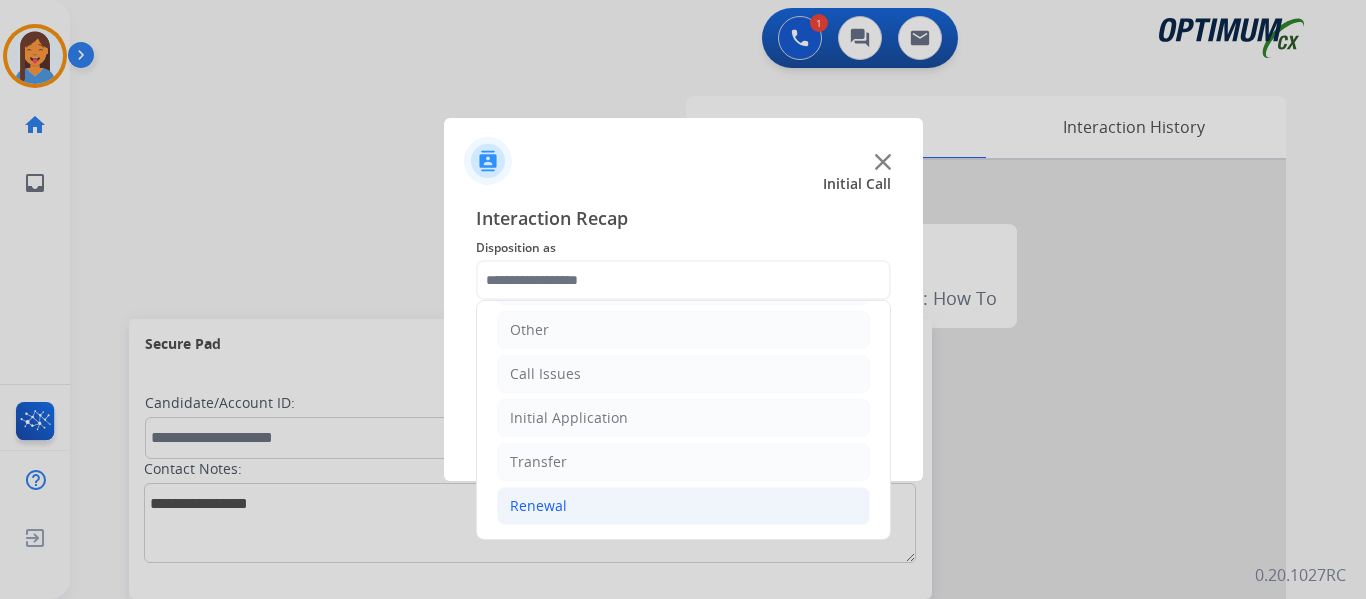 click on "Renewal" 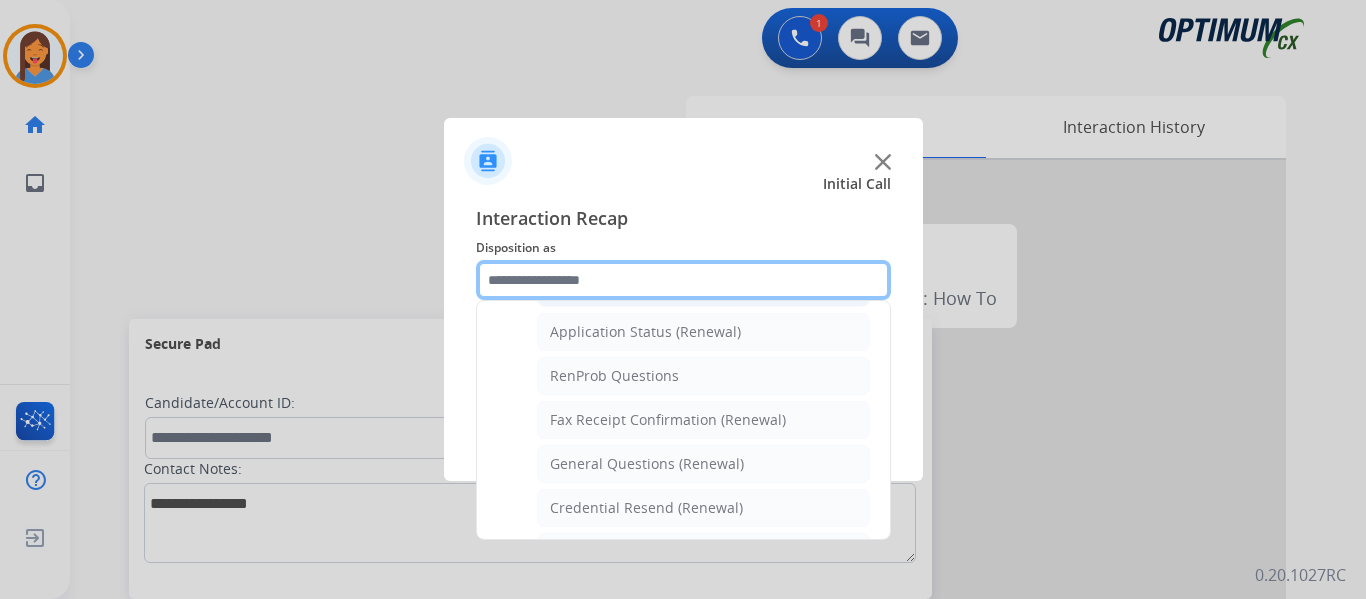 scroll, scrollTop: 536, scrollLeft: 0, axis: vertical 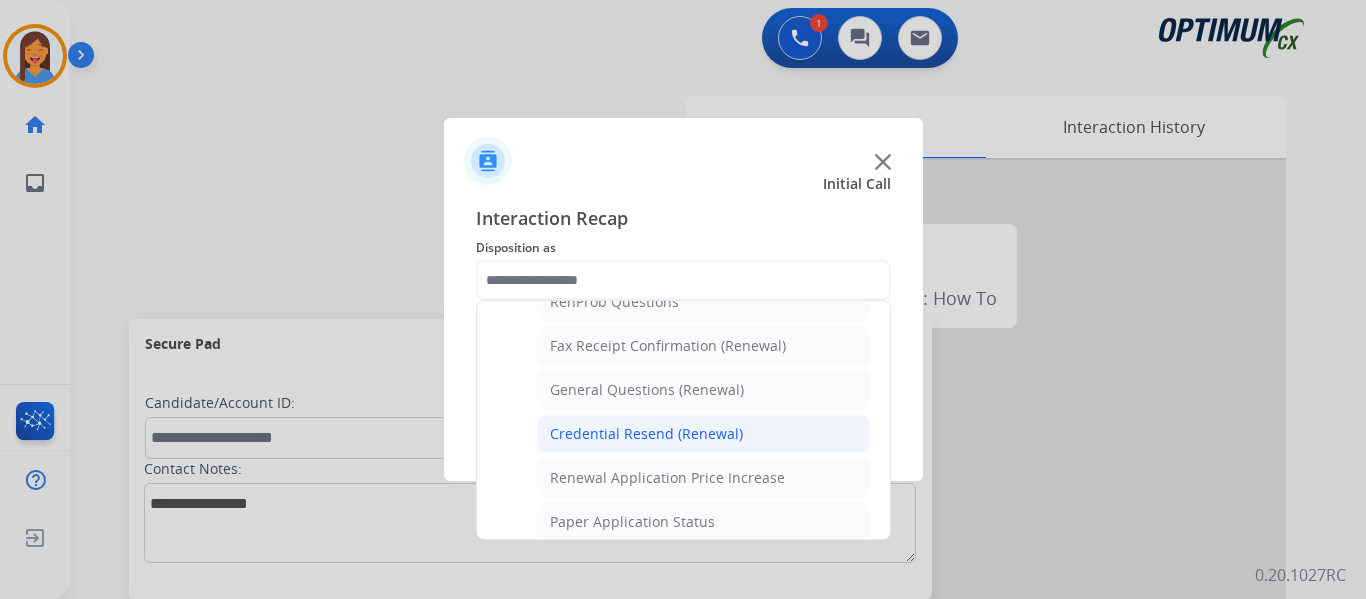 click on "Credential Resend (Renewal)" 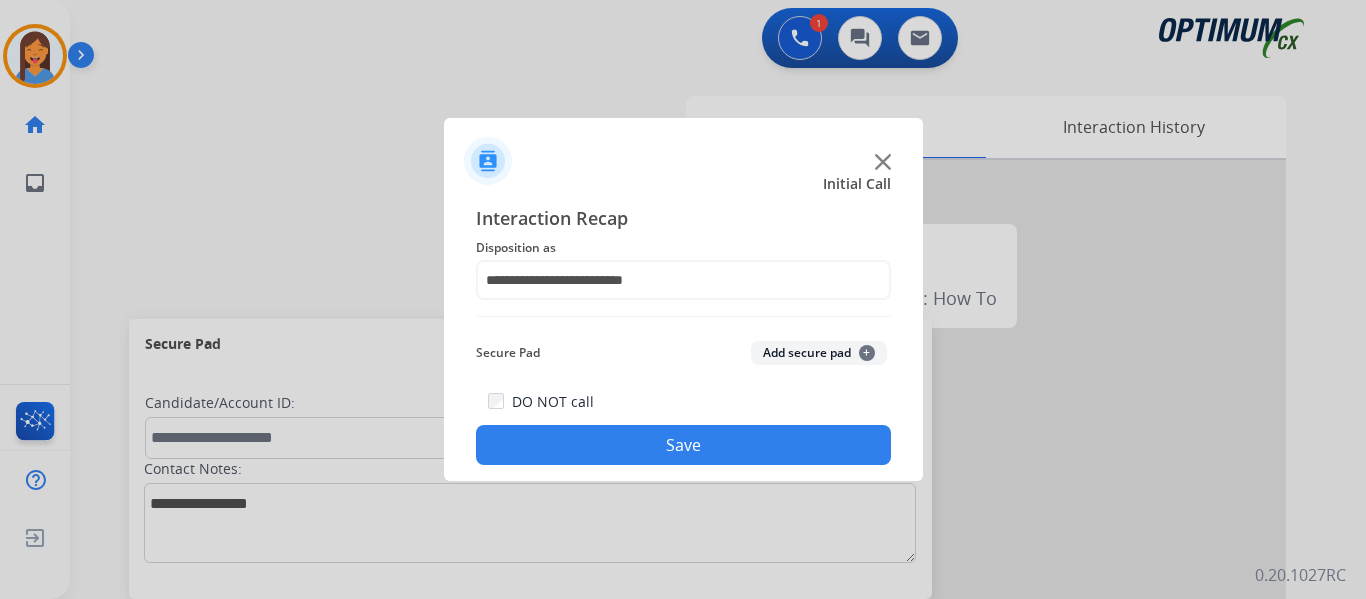 click on "Save" 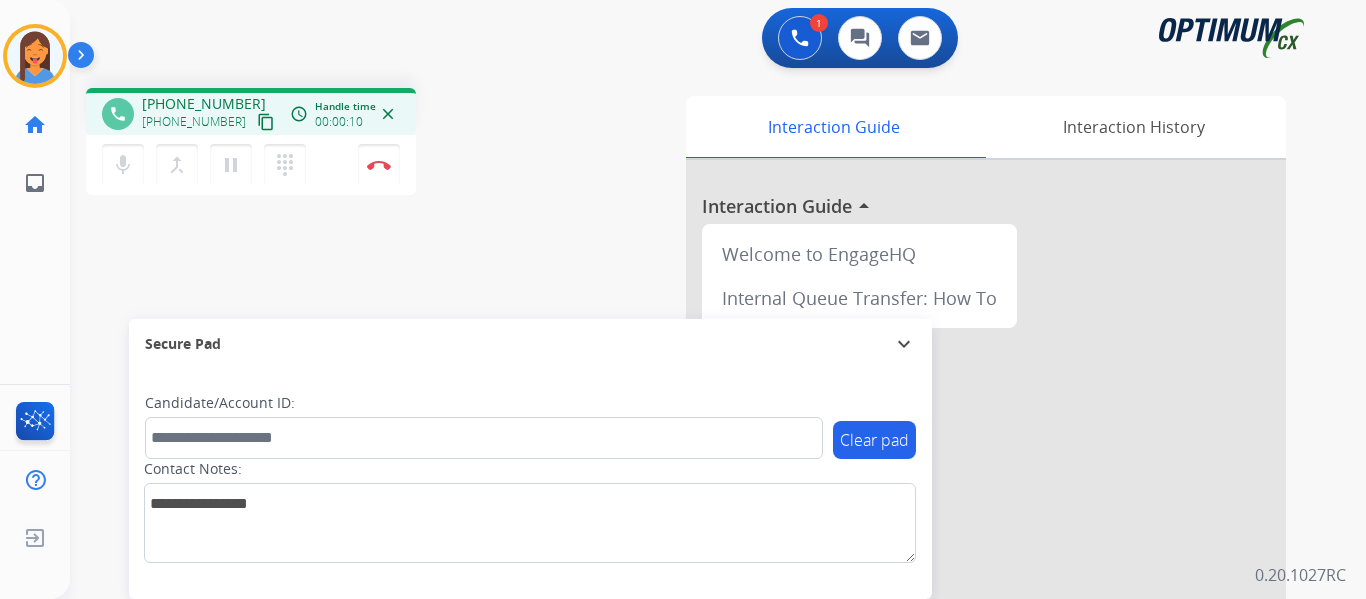 click on "content_copy" at bounding box center (266, 122) 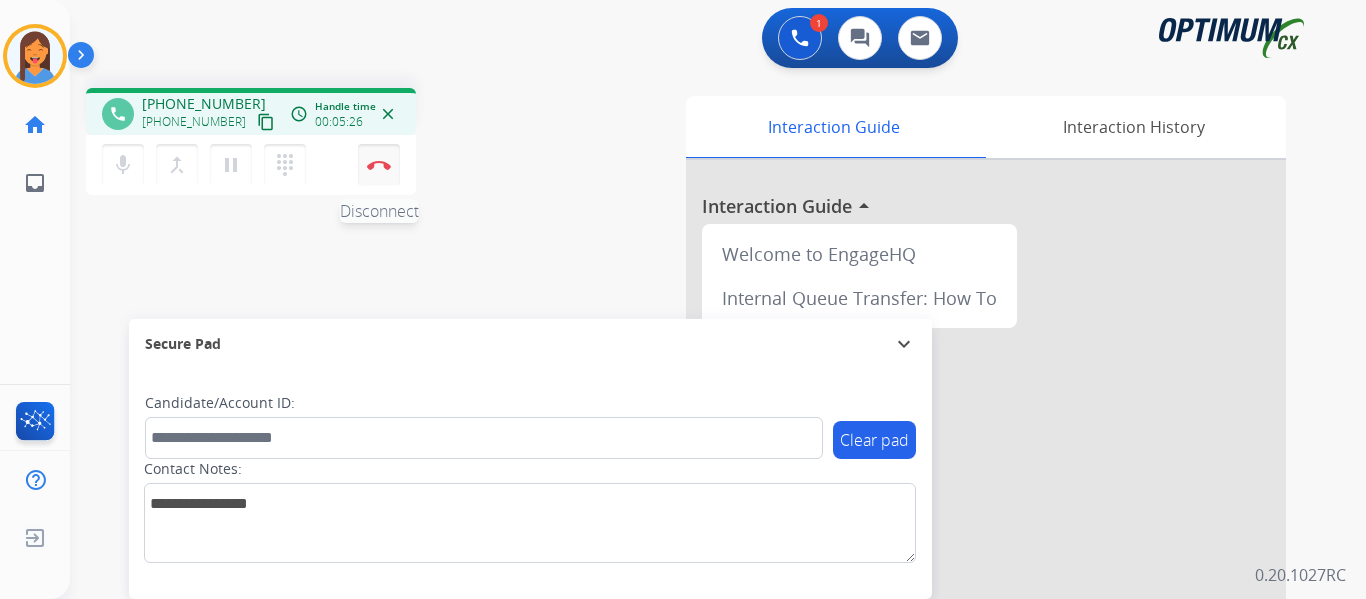 click at bounding box center [379, 165] 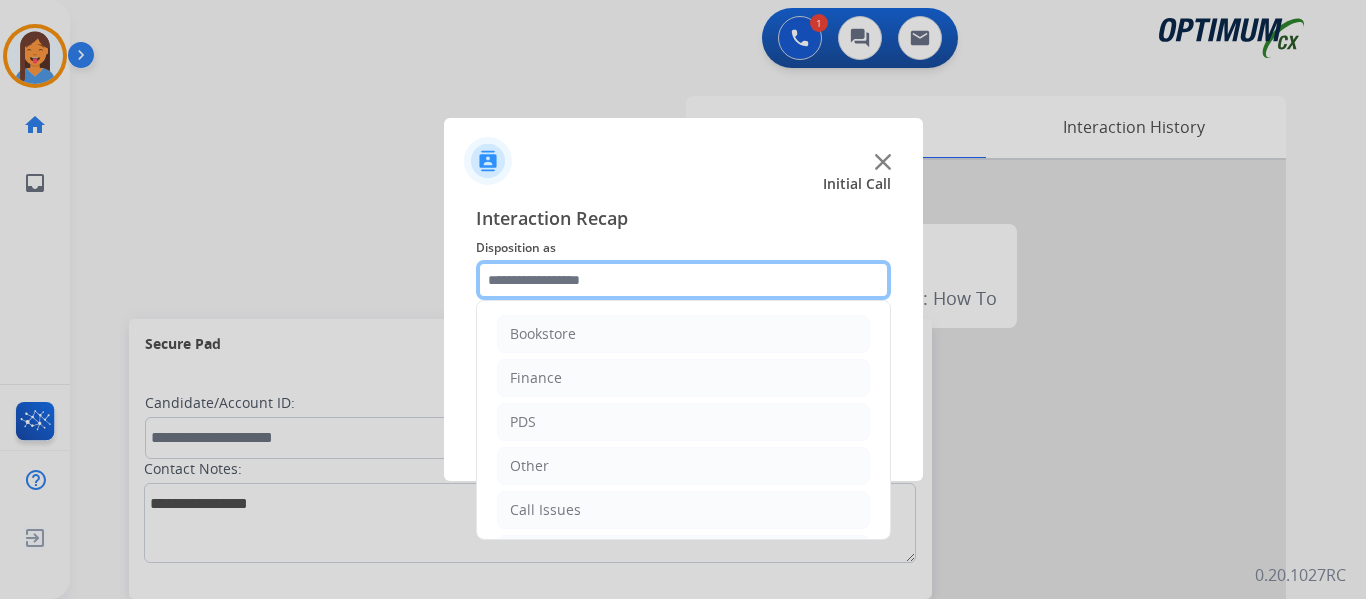 click 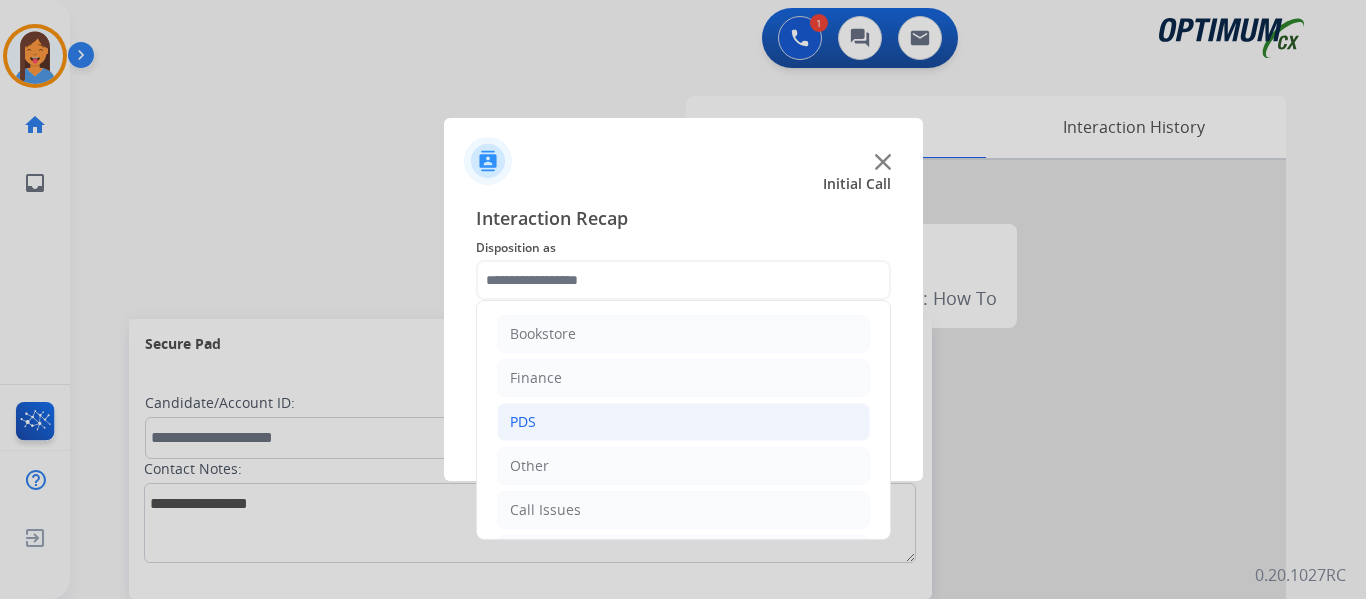 click on "PDS" 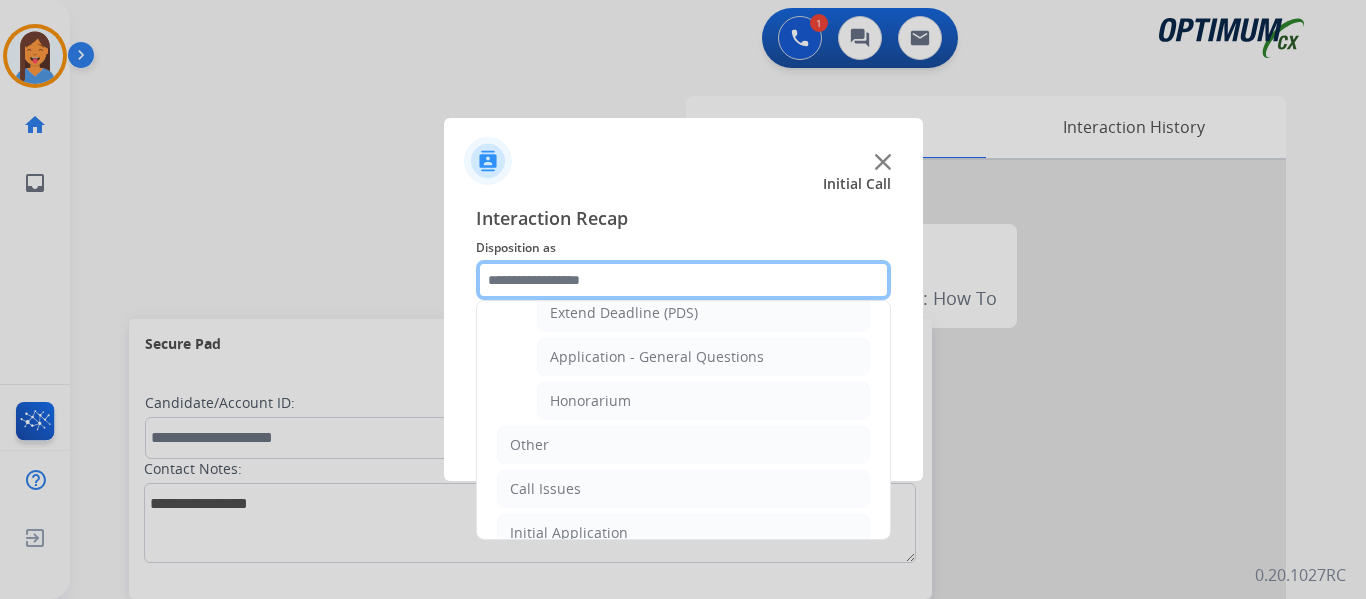 scroll, scrollTop: 600, scrollLeft: 0, axis: vertical 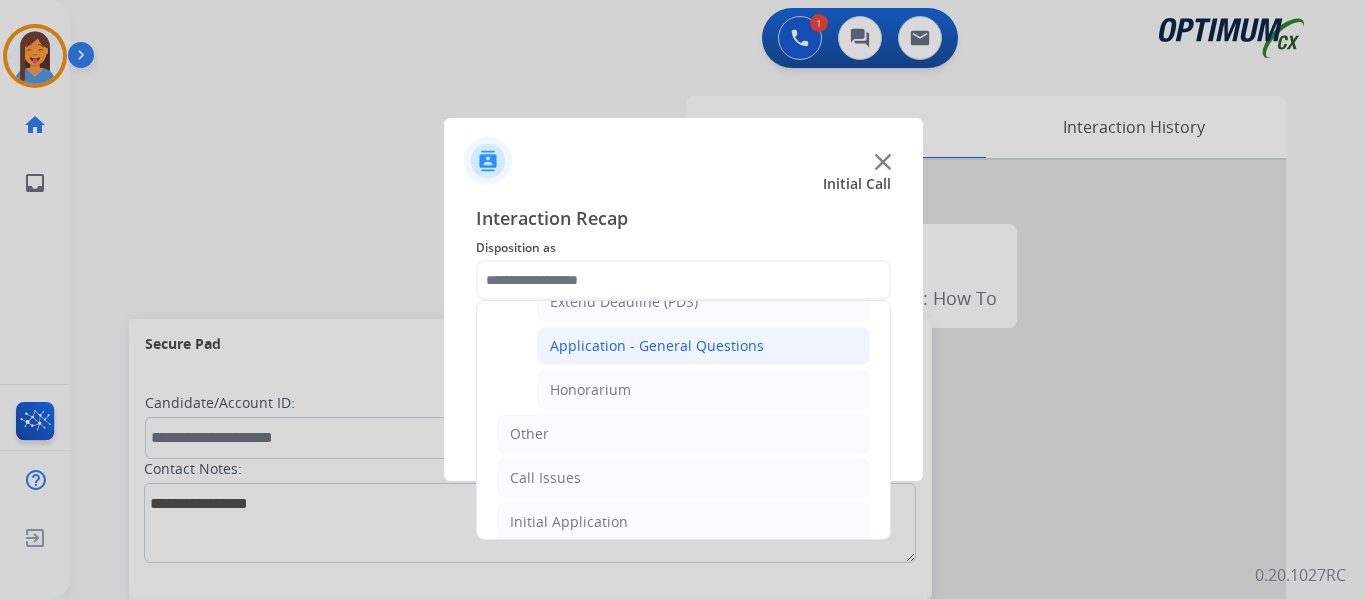 click on "Application - General Questions" 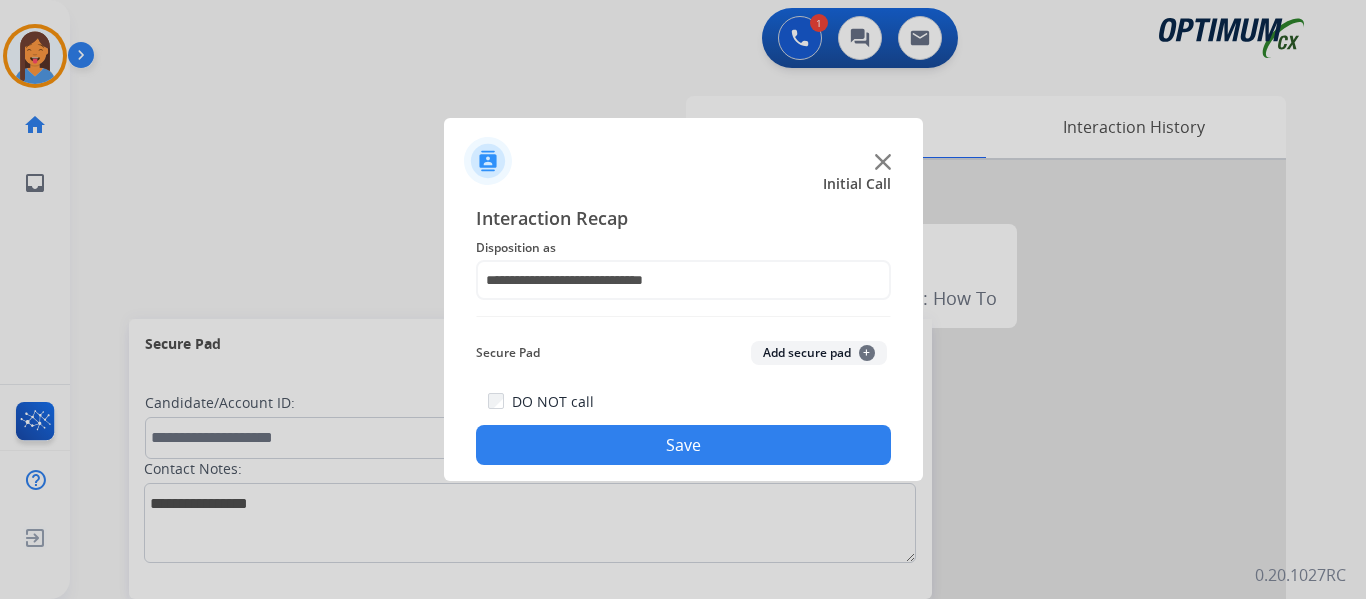 click on "Save" 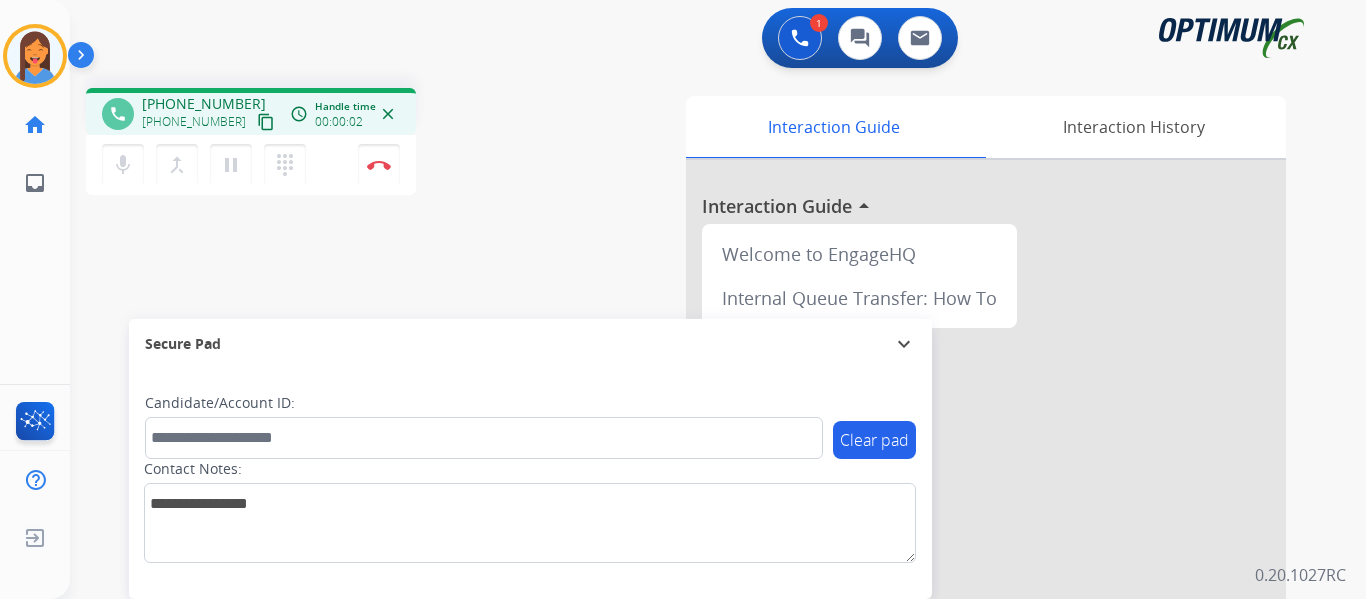 click on "content_copy" at bounding box center (266, 122) 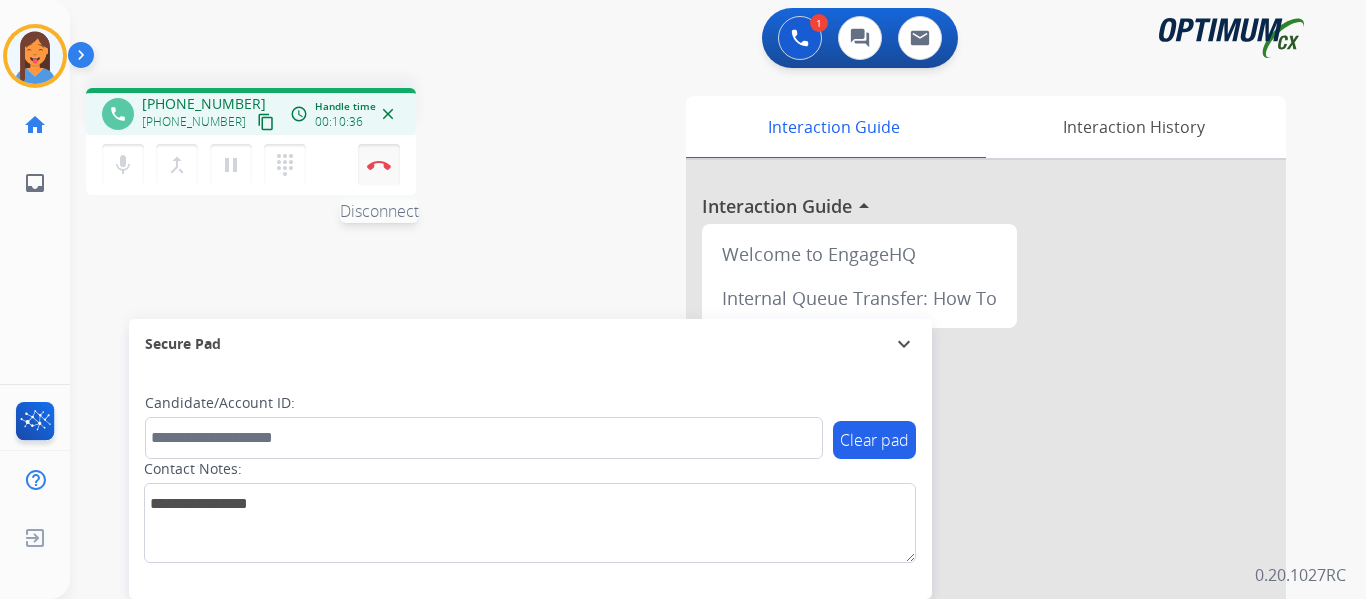 click at bounding box center (379, 165) 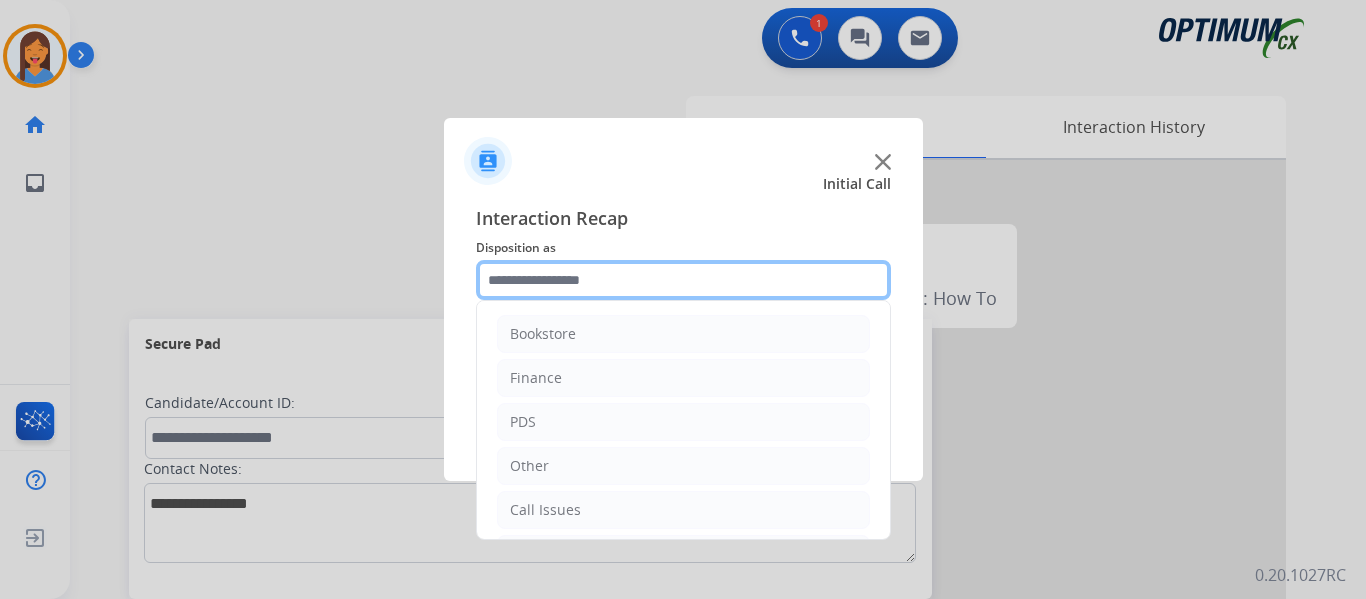 click 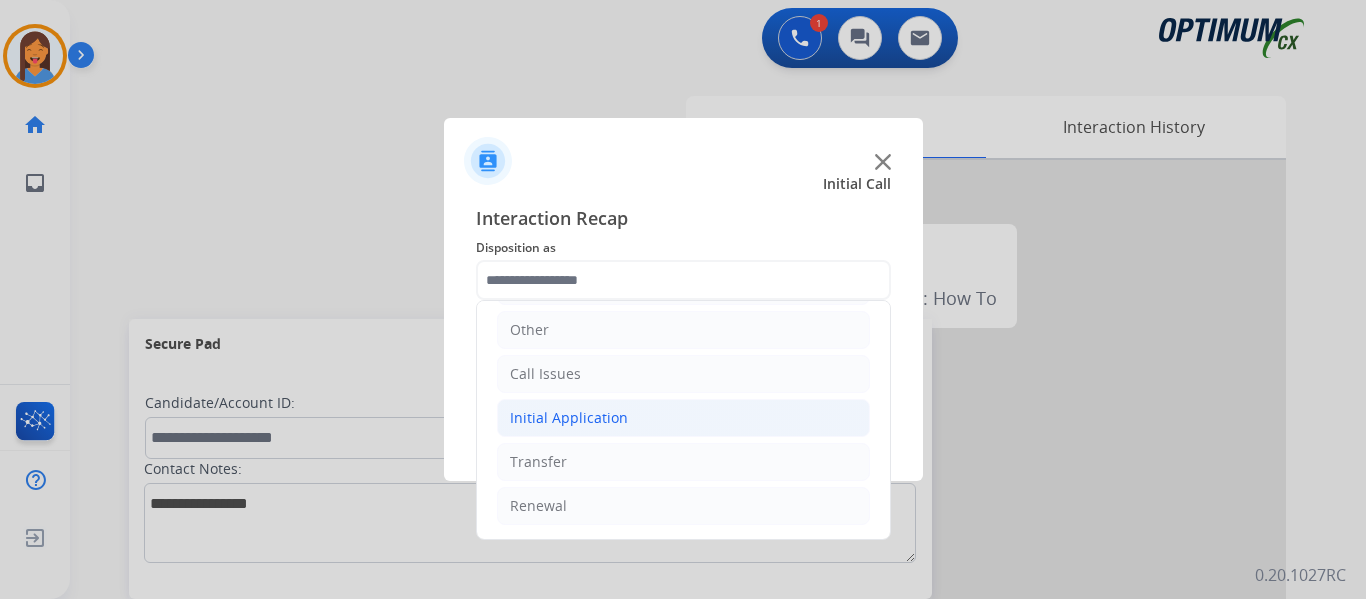 click on "Initial Application" 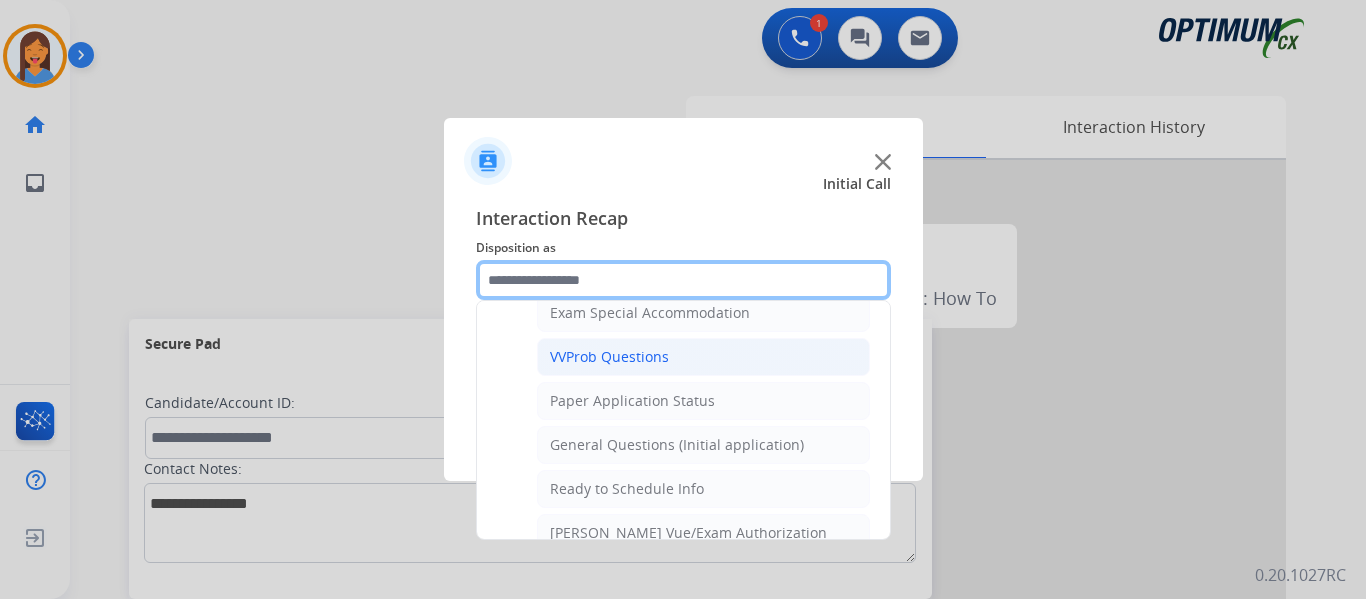 scroll, scrollTop: 1136, scrollLeft: 0, axis: vertical 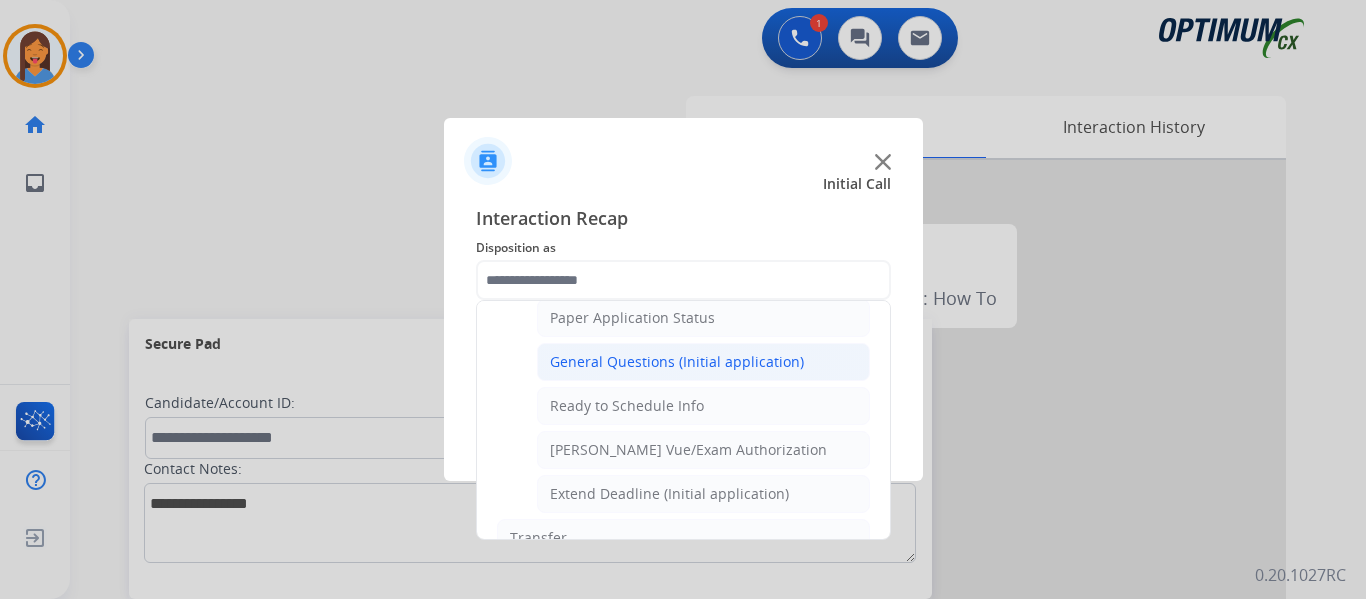 click on "General Questions (Initial application)" 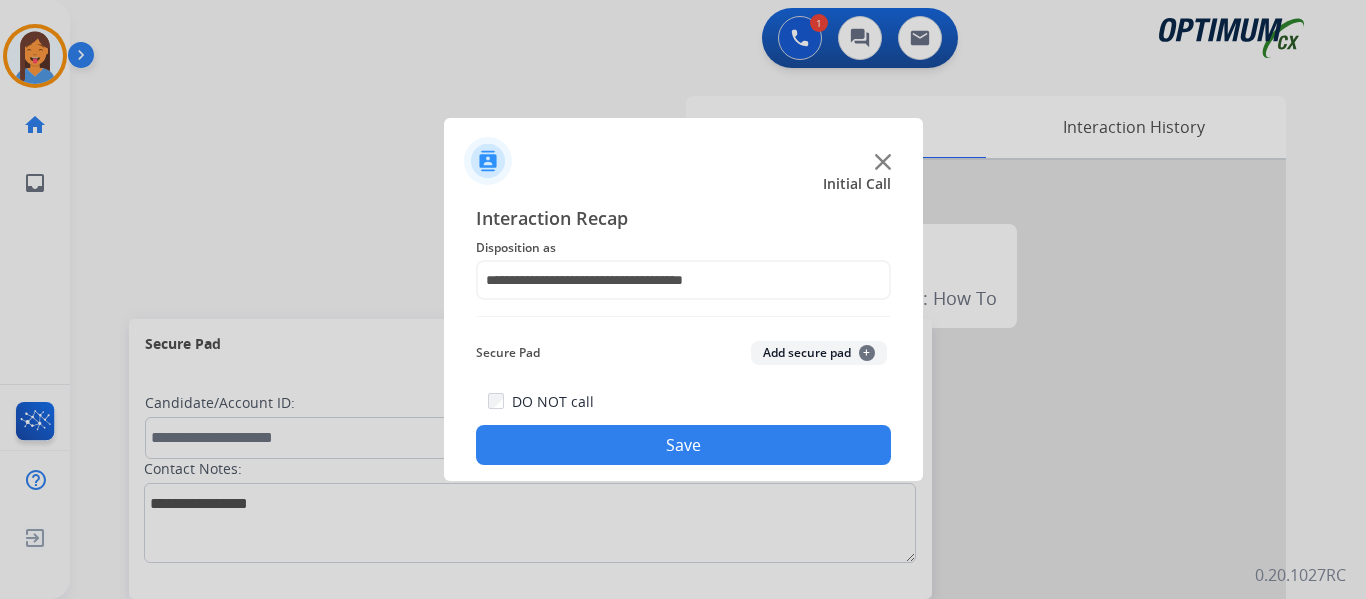 click on "Save" 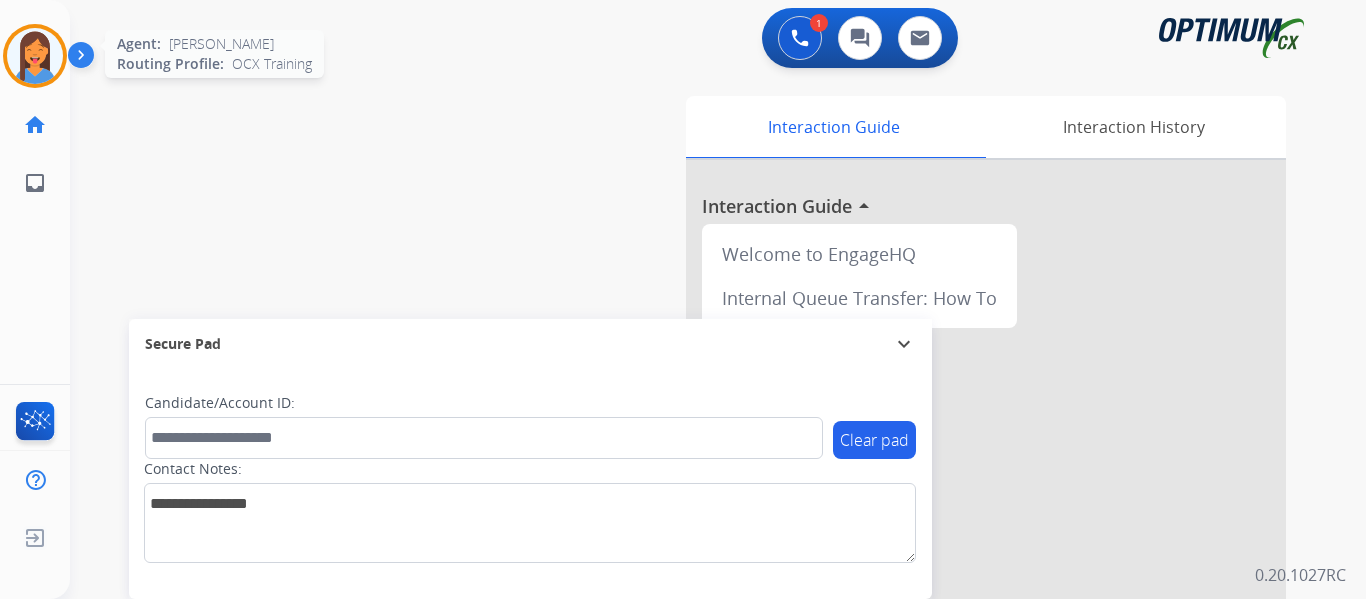 click at bounding box center (35, 56) 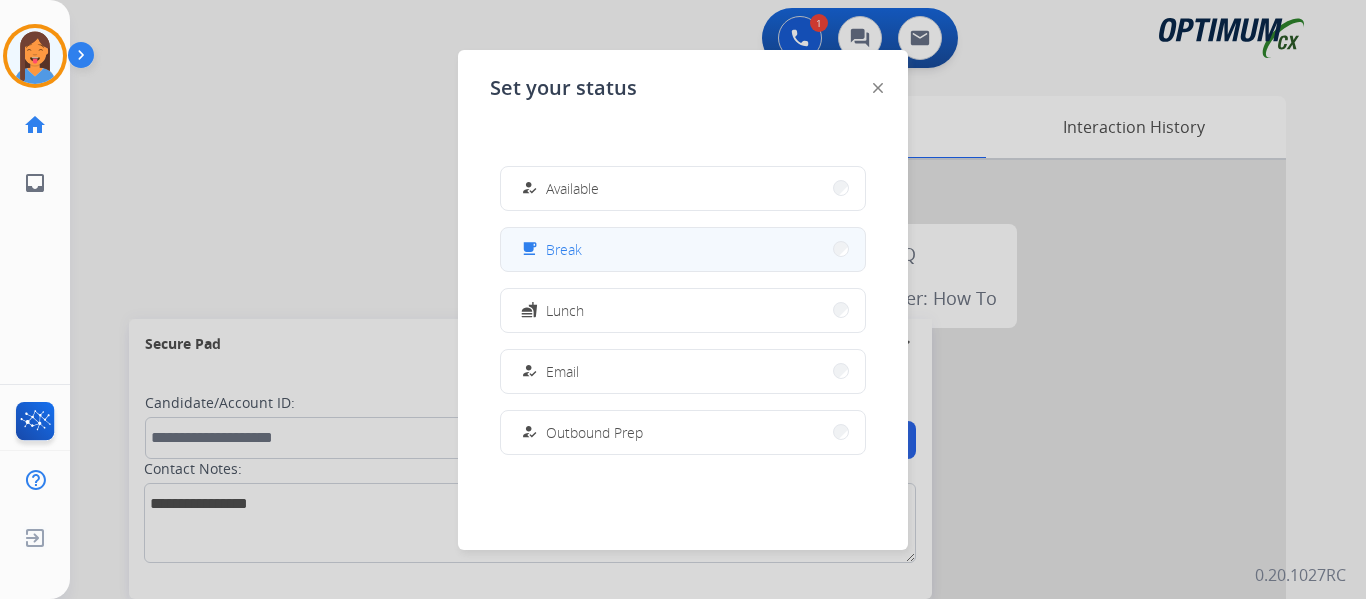 click on "free_breakfast Break" at bounding box center [683, 249] 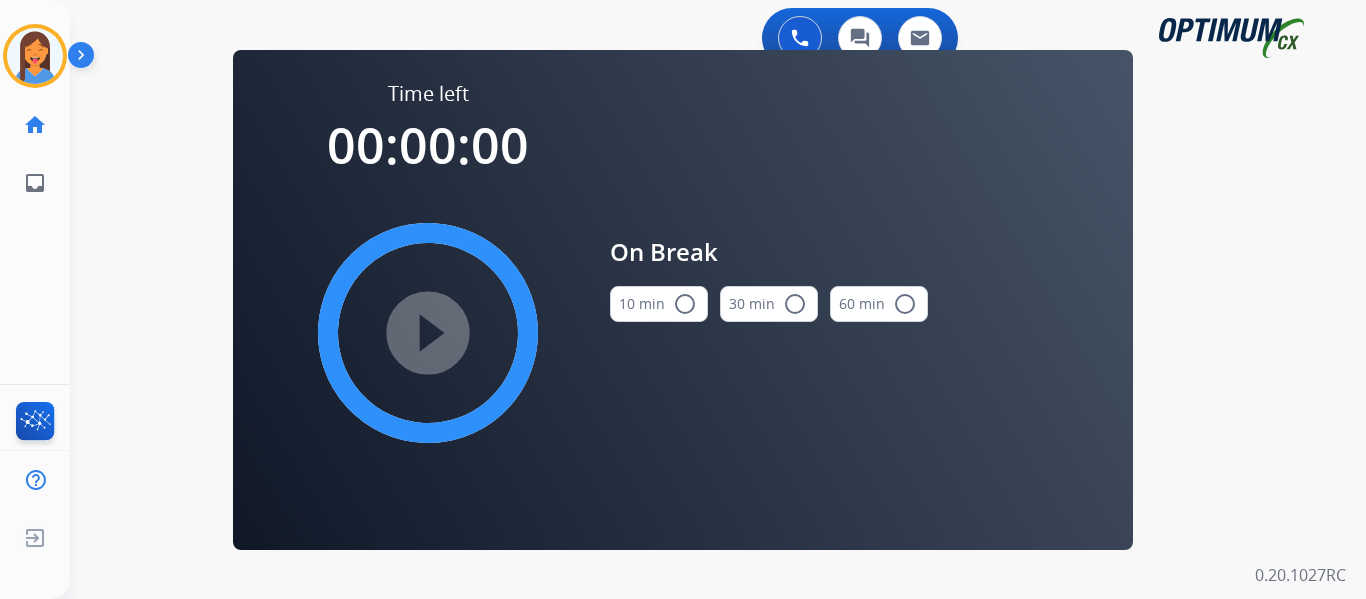 click on "10 min  radio_button_unchecked" at bounding box center (659, 304) 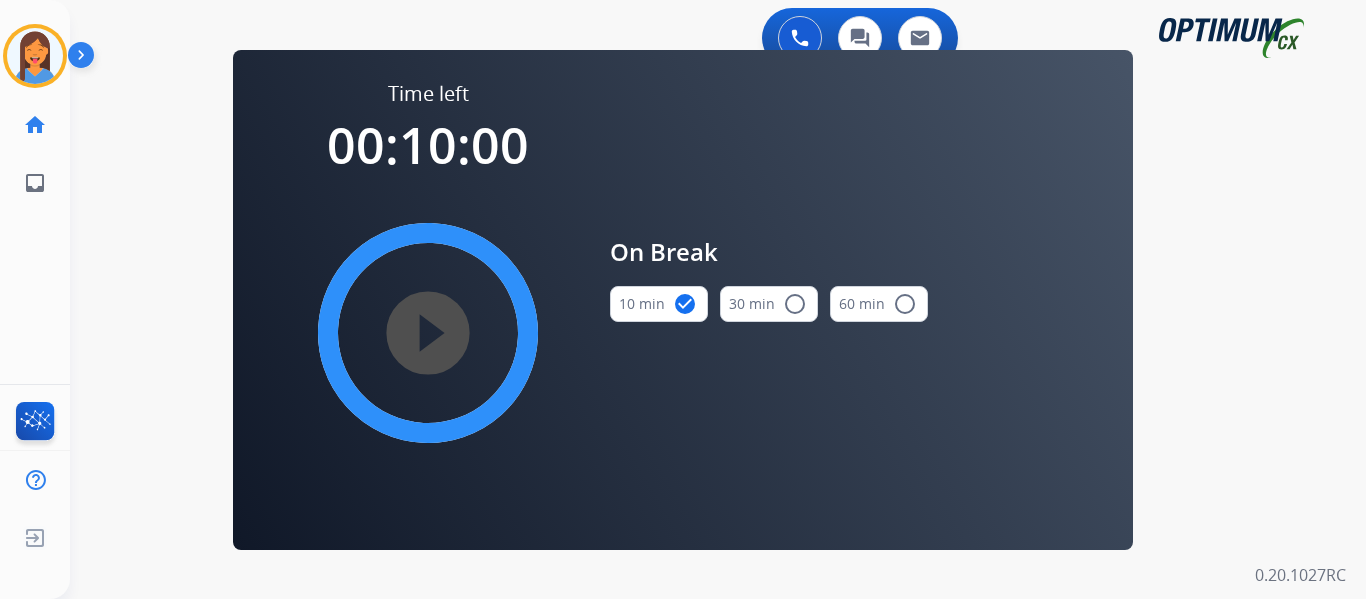click on "play_circle_filled" at bounding box center [428, 333] 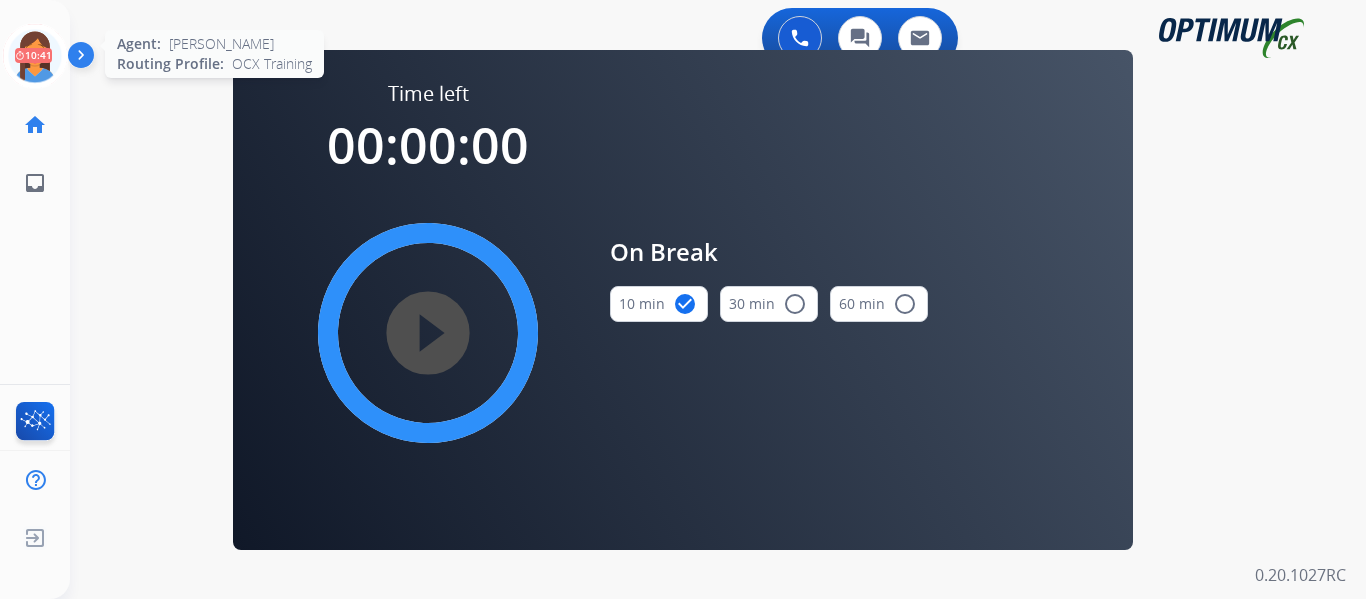 click 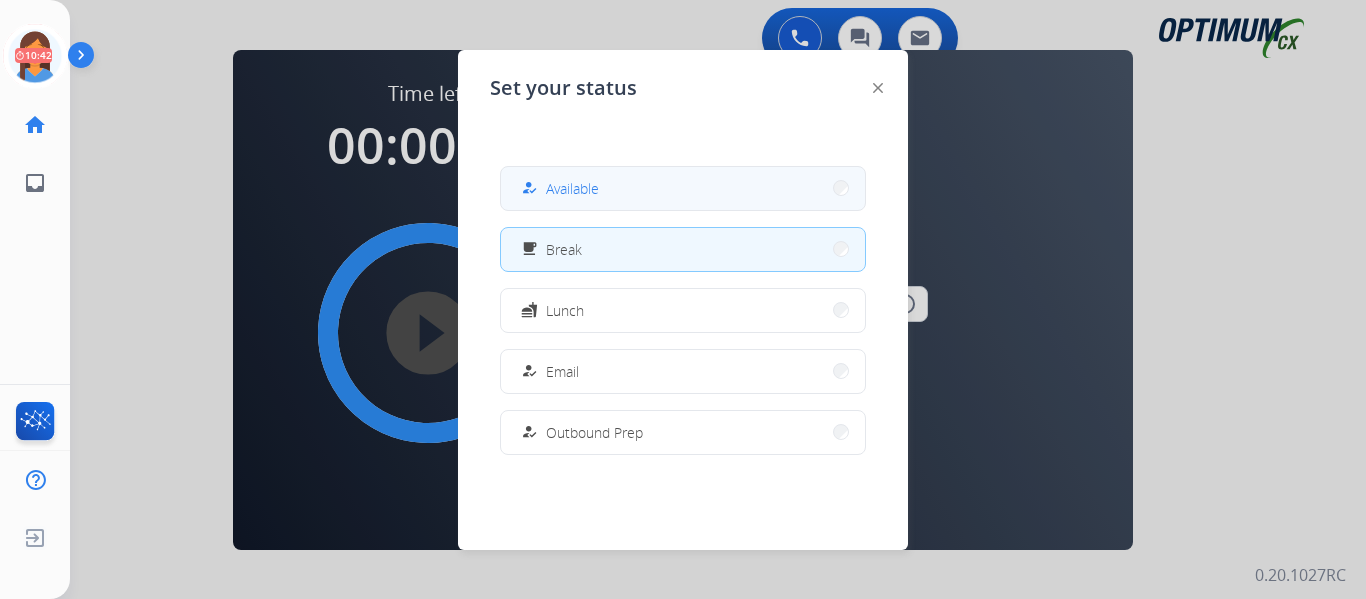 click on "Available" at bounding box center [572, 188] 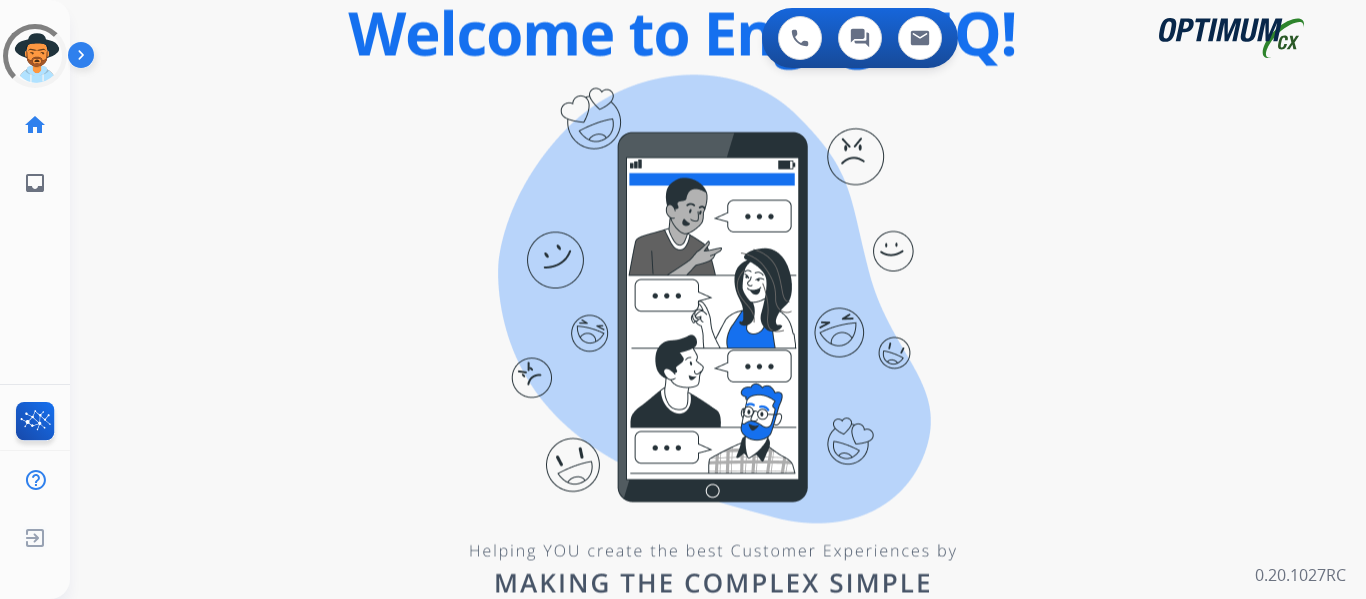 scroll, scrollTop: 0, scrollLeft: 0, axis: both 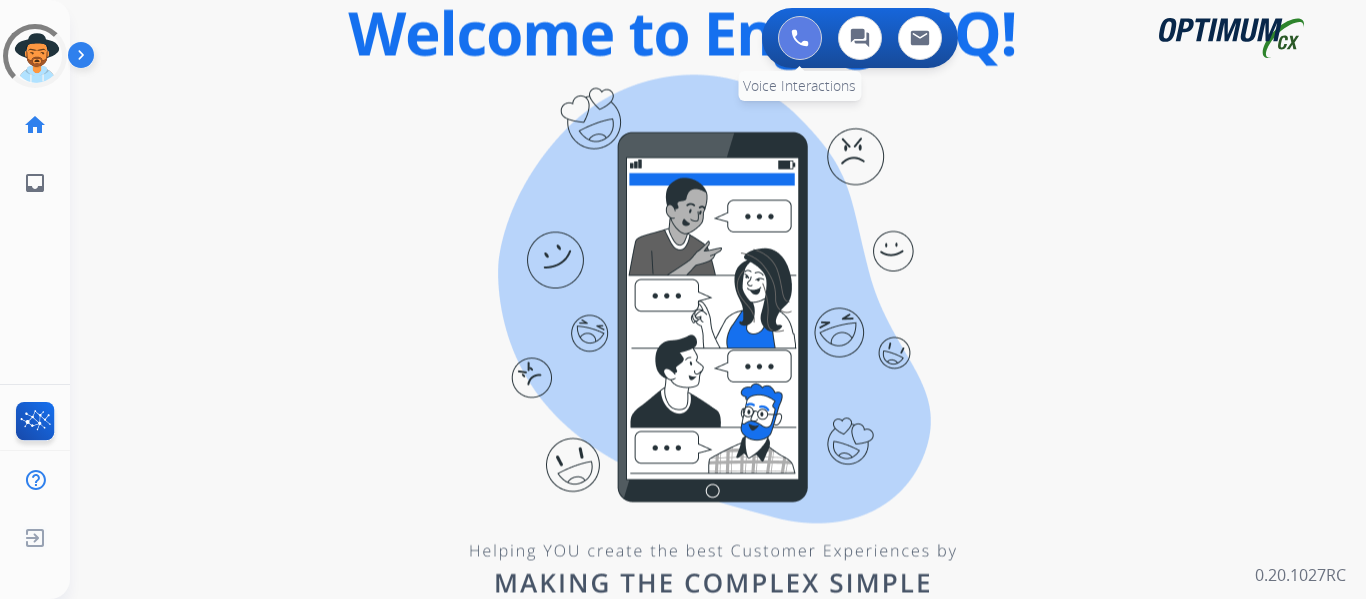 click at bounding box center [800, 38] 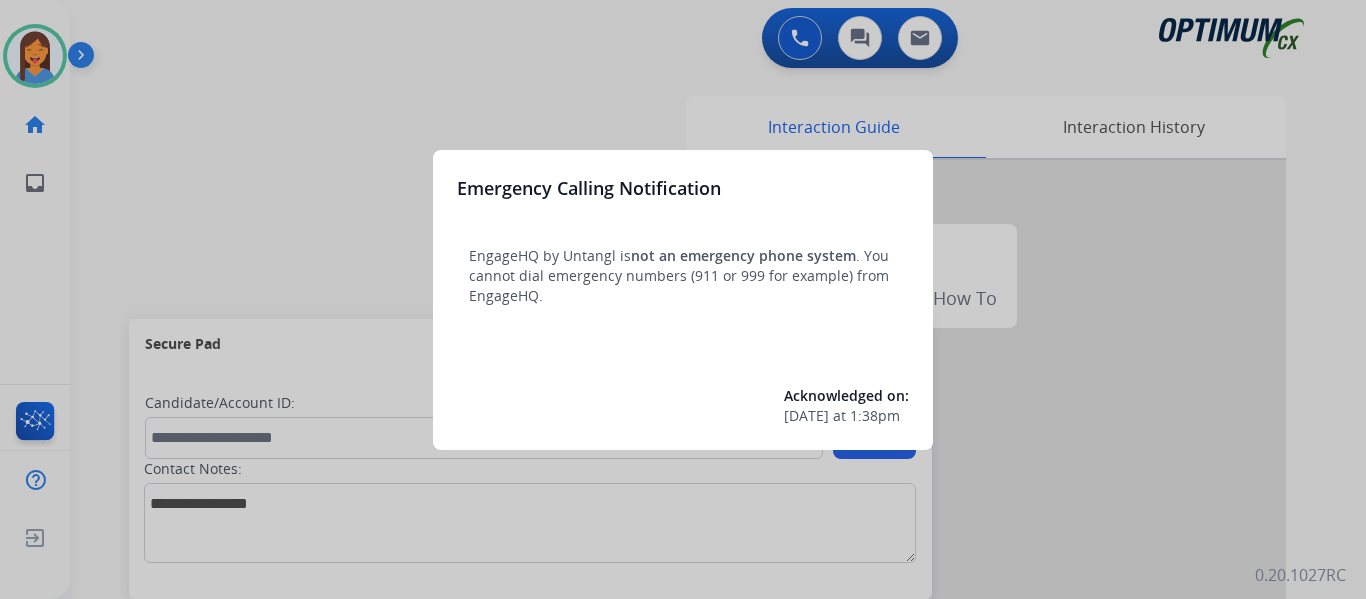 click at bounding box center [683, 299] 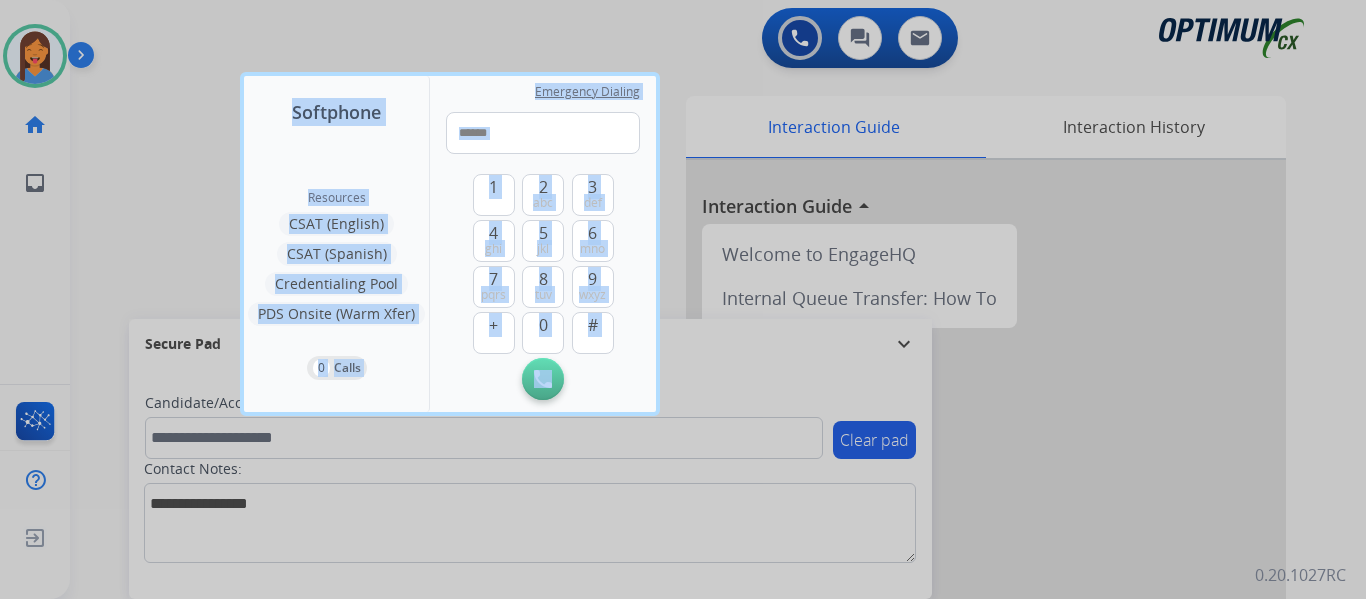 click at bounding box center [683, 299] 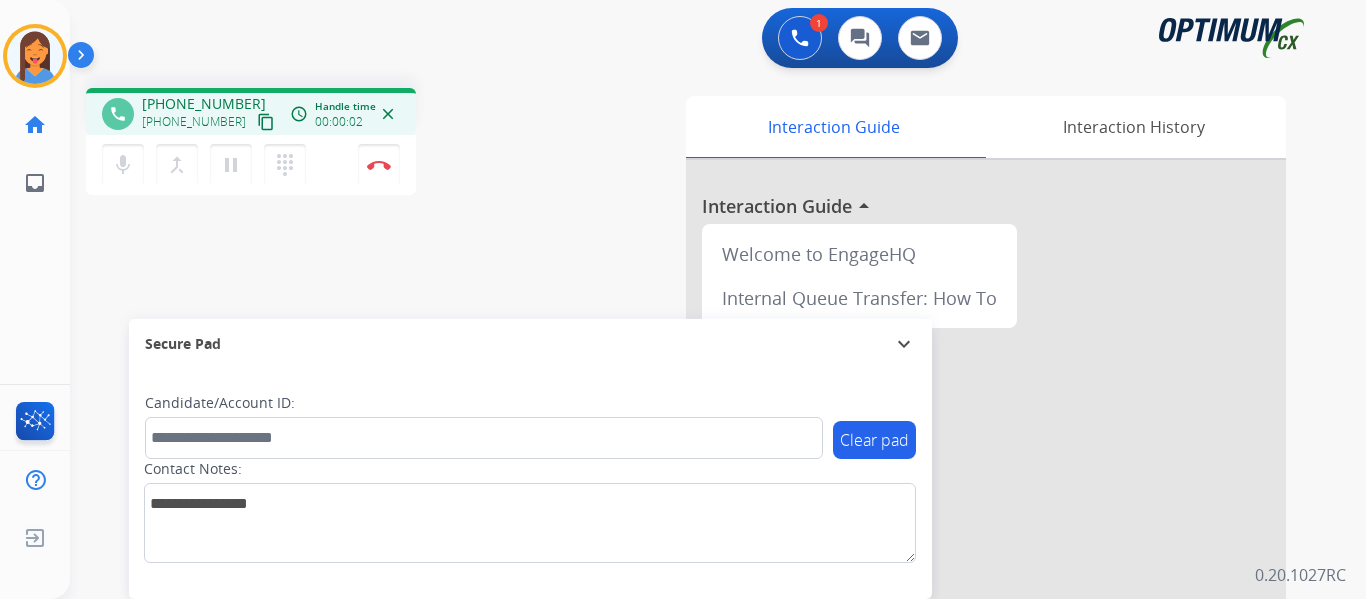 click on "content_copy" at bounding box center (266, 122) 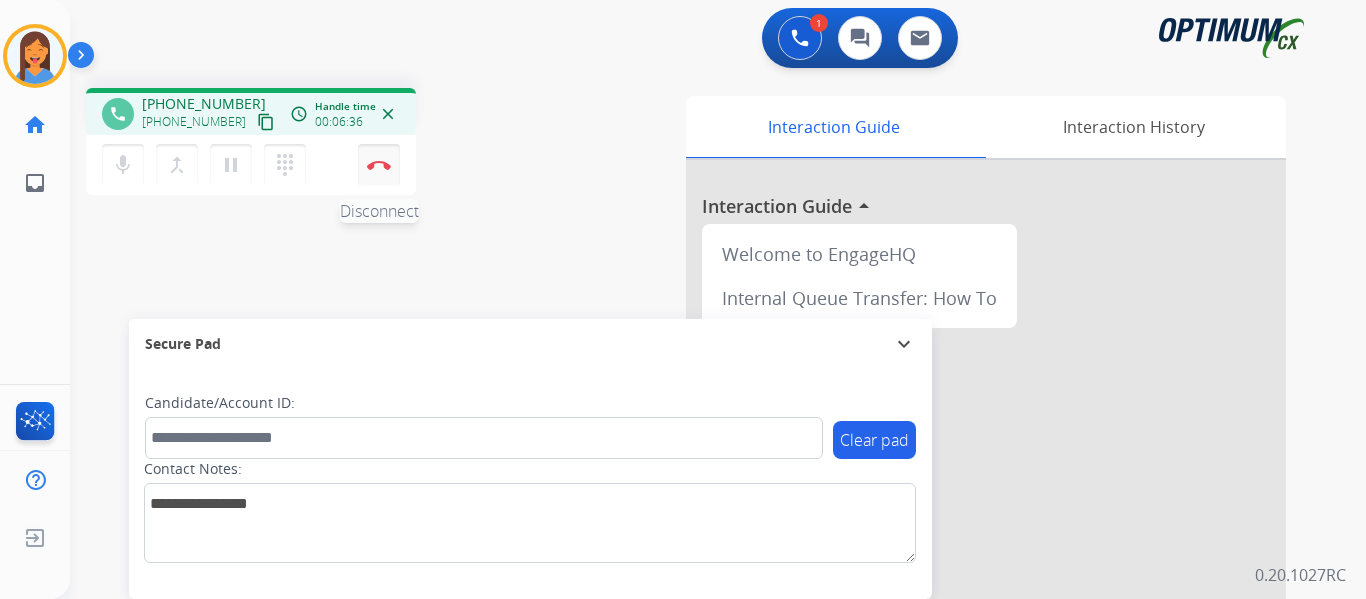 click at bounding box center [379, 165] 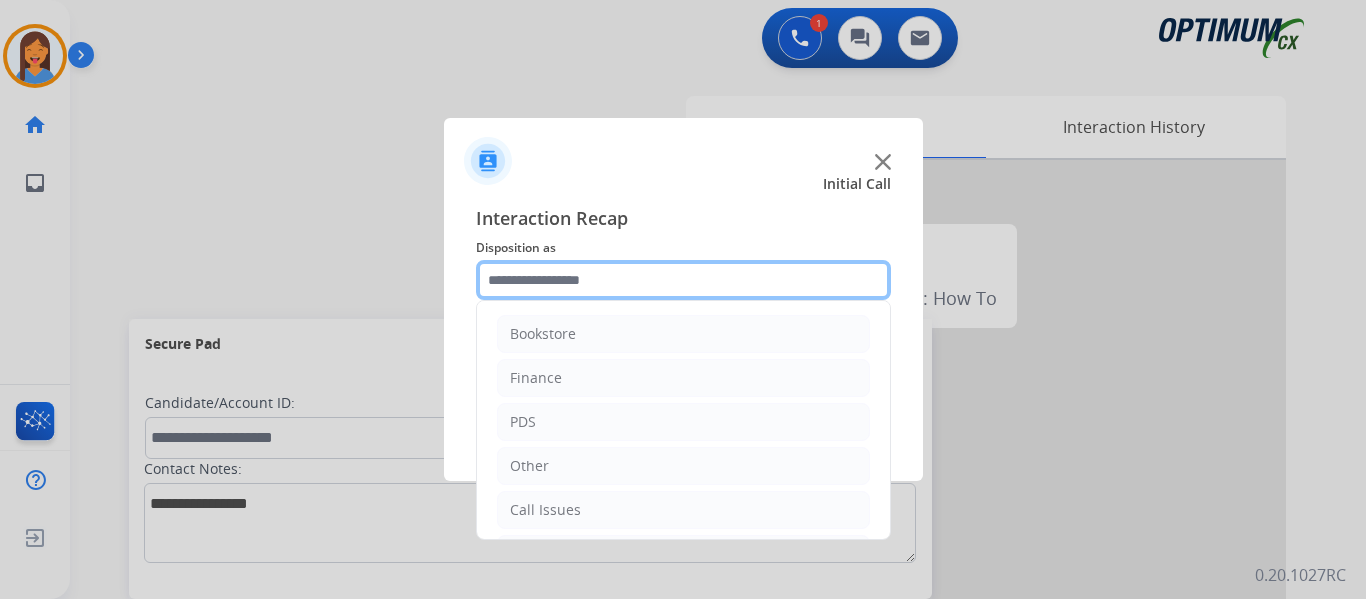 click 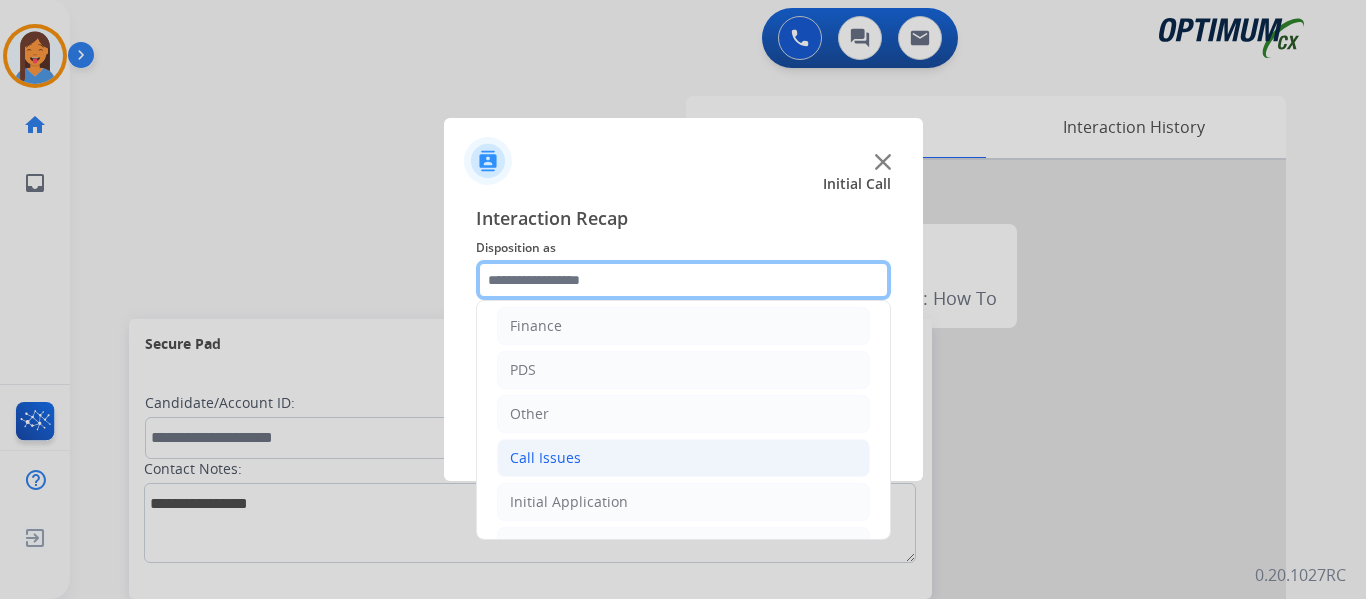 scroll, scrollTop: 136, scrollLeft: 0, axis: vertical 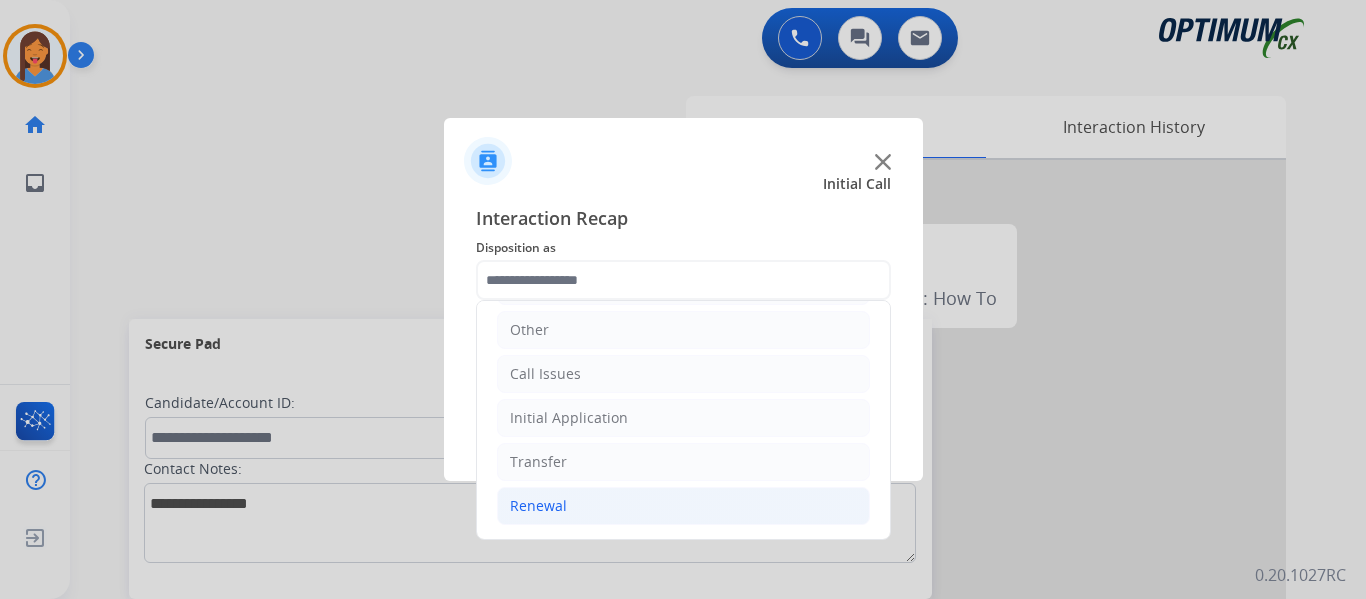 click on "Renewal" 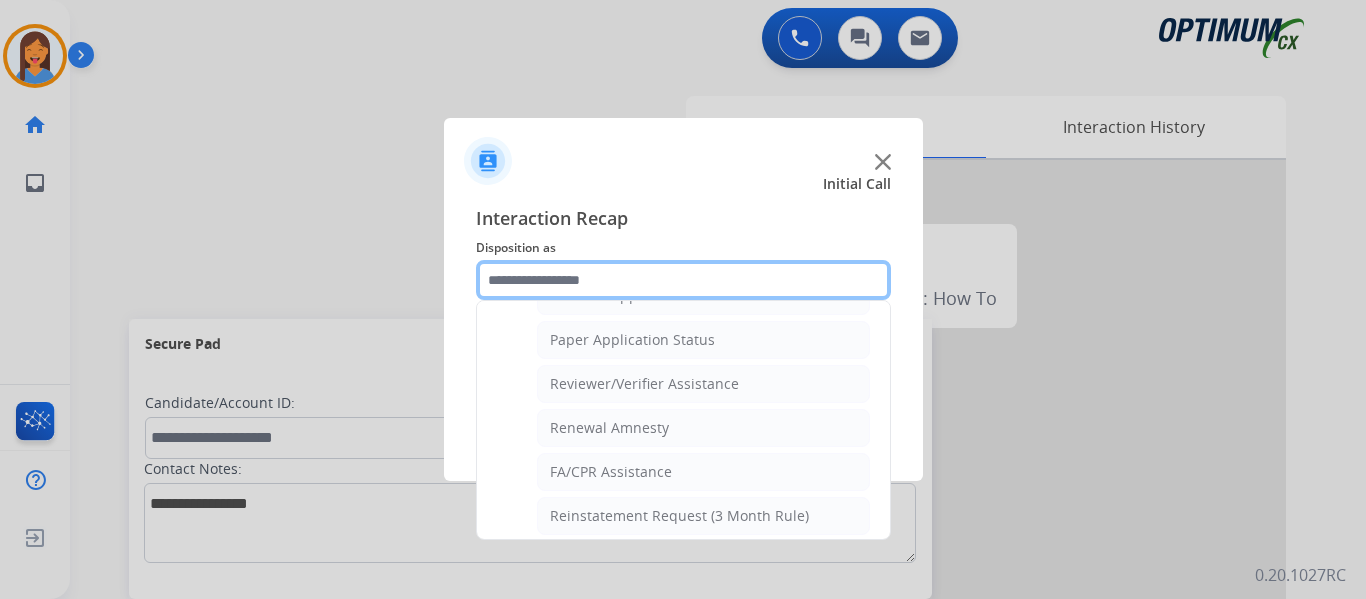 scroll, scrollTop: 736, scrollLeft: 0, axis: vertical 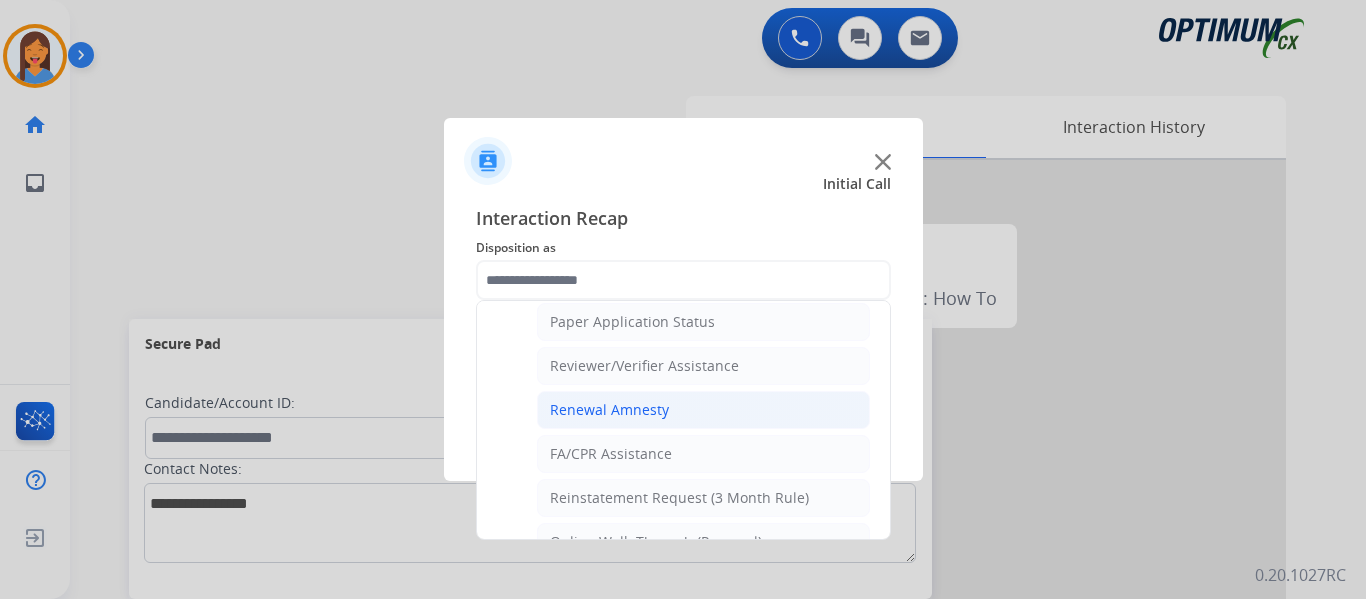 click on "Renewal Amnesty" 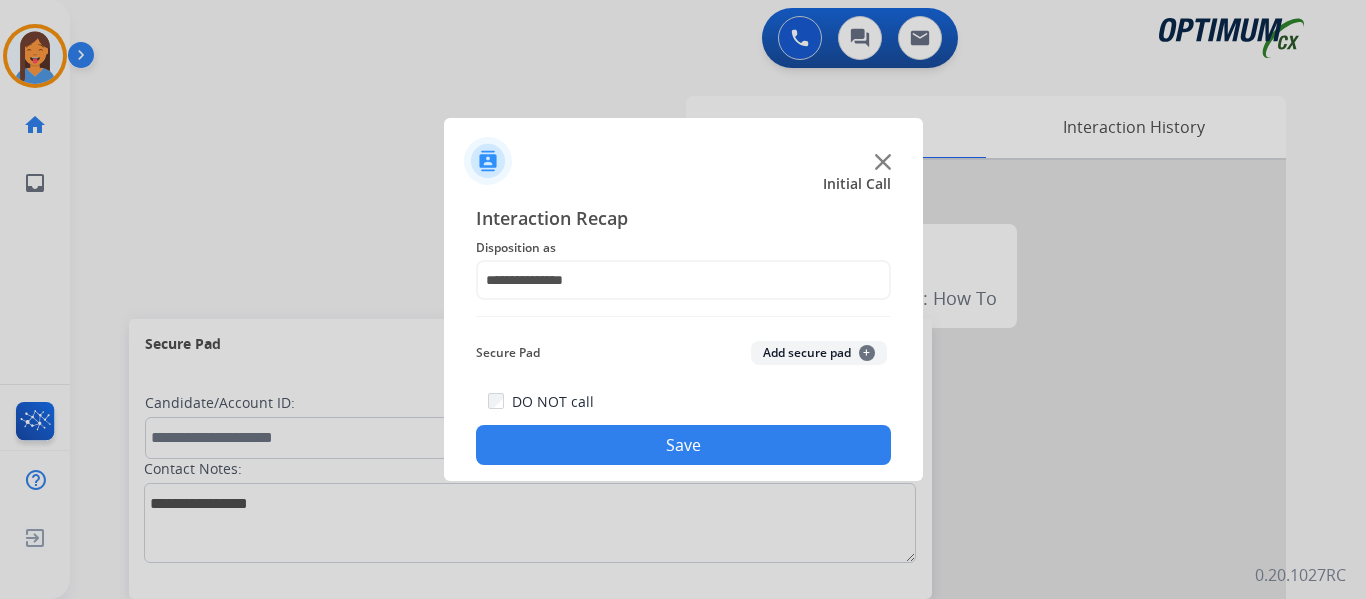 click on "Save" 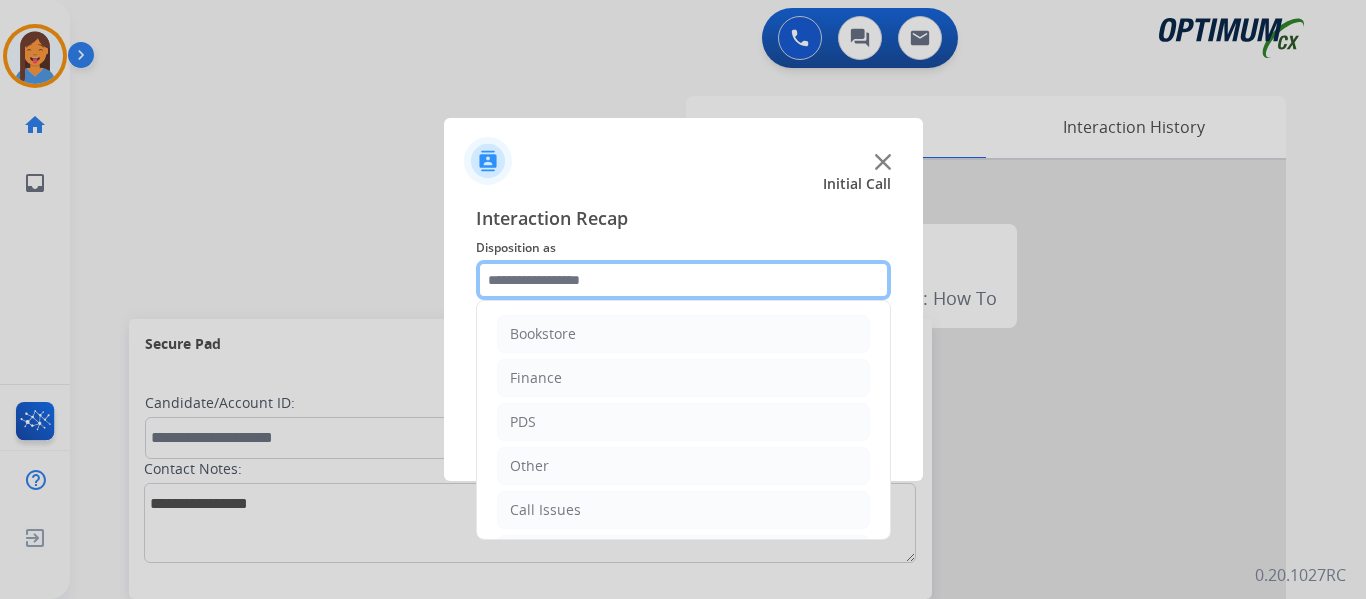 click 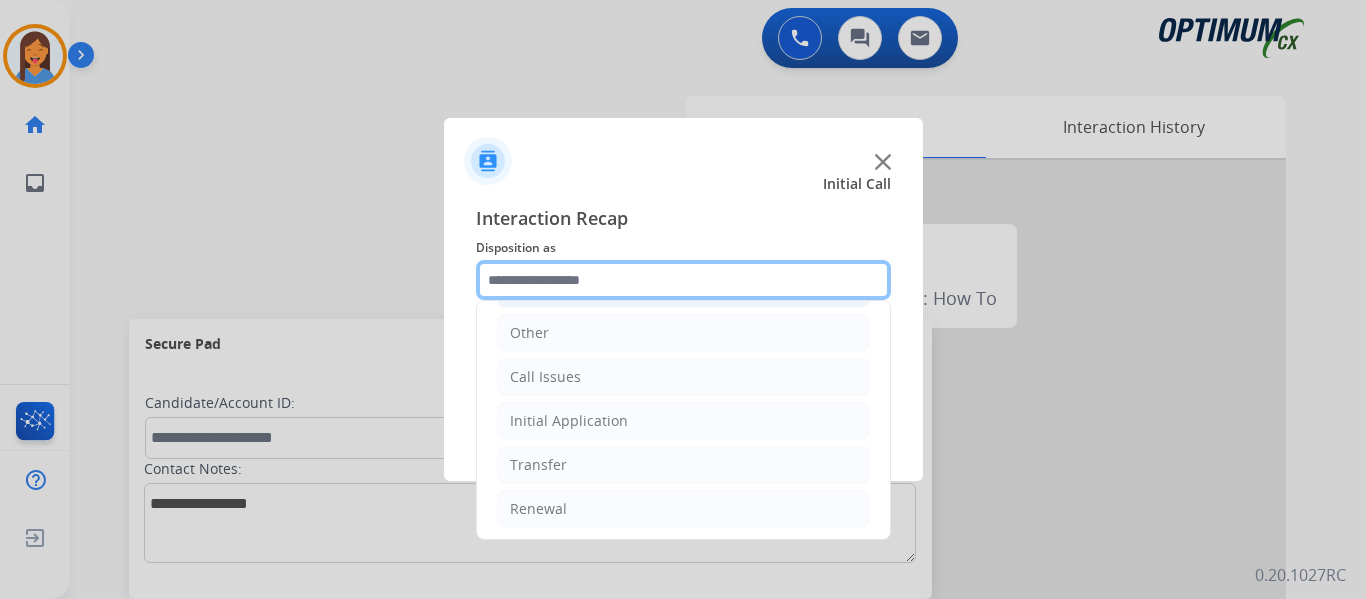 scroll, scrollTop: 136, scrollLeft: 0, axis: vertical 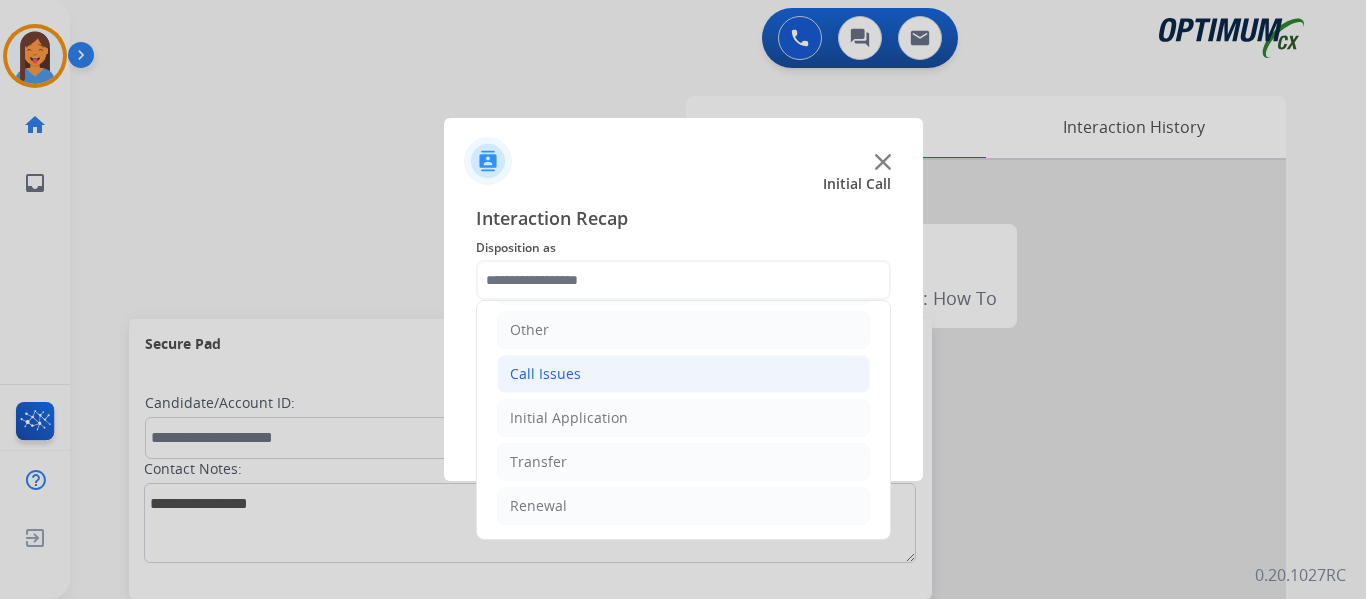 click on "Call Issues" 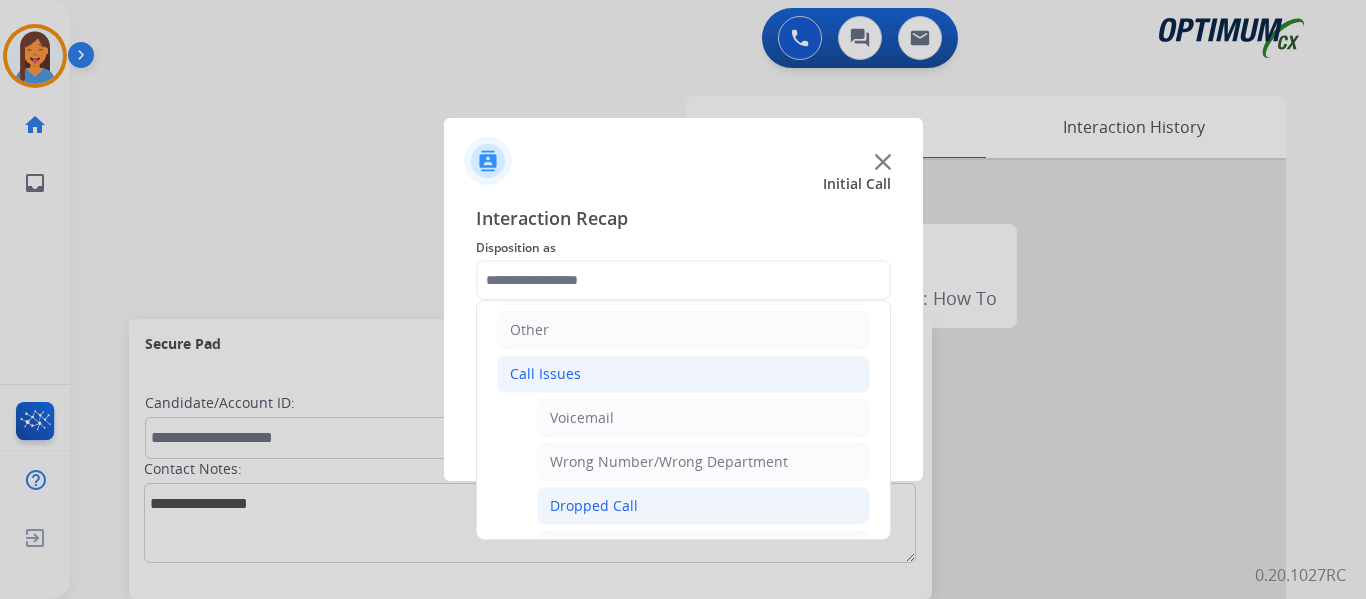 click on "Dropped Call" 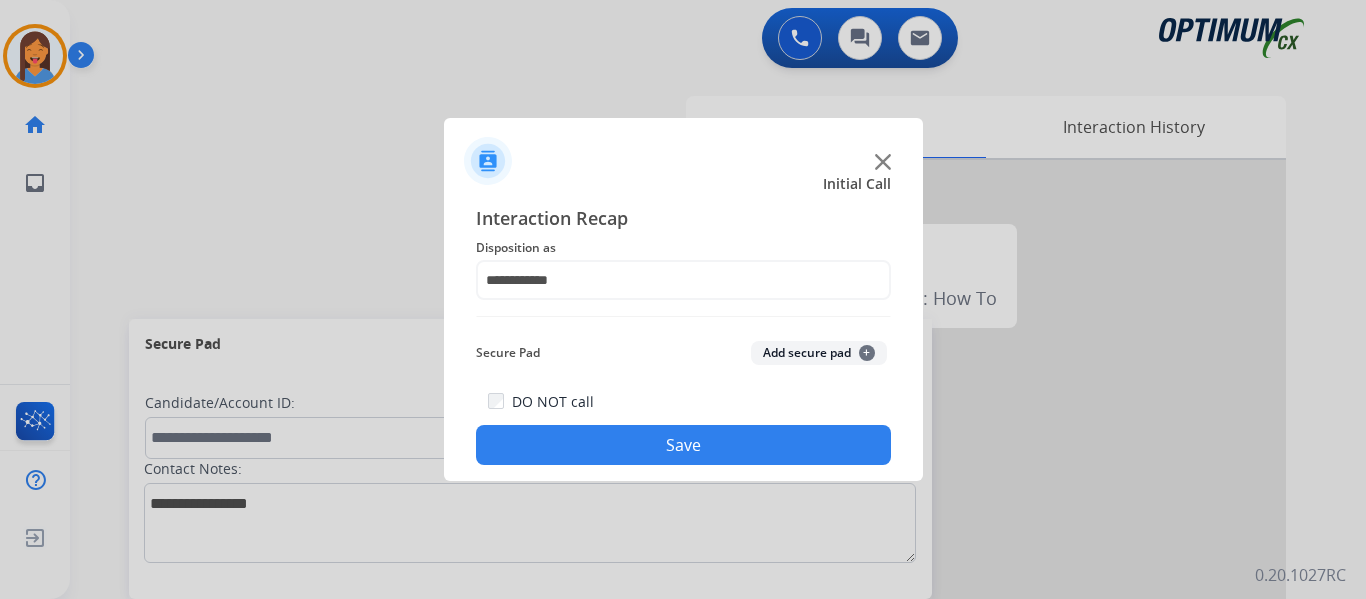 click on "Save" 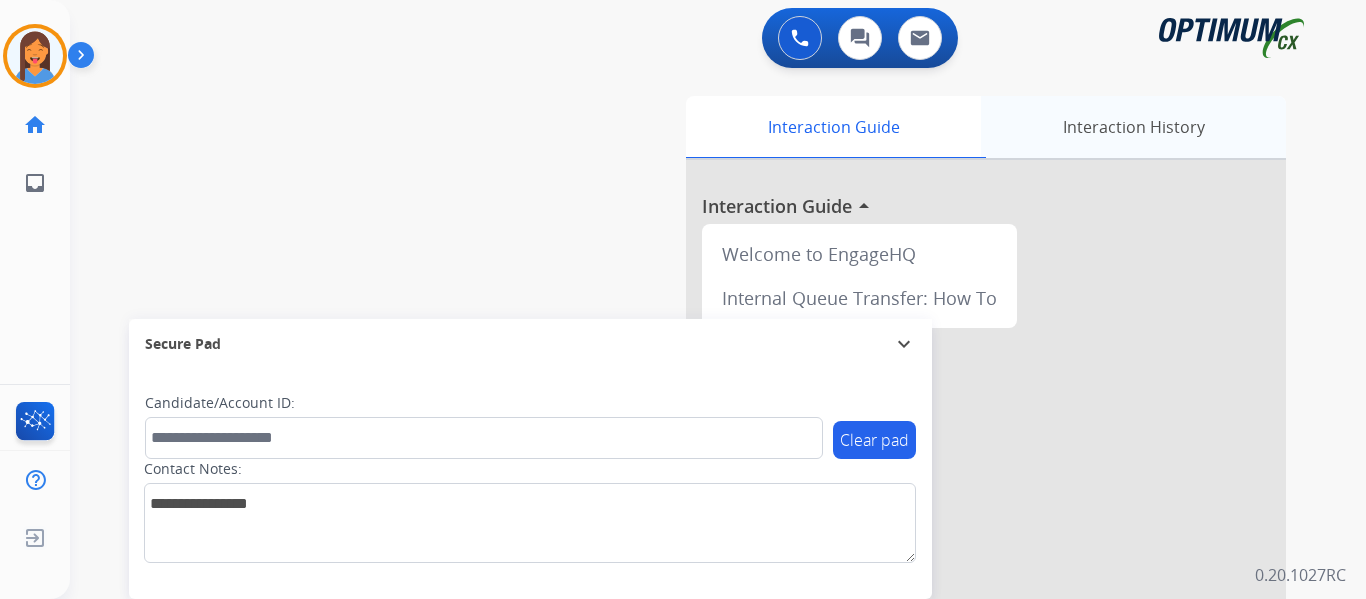 click on "Interaction History" at bounding box center [1133, 127] 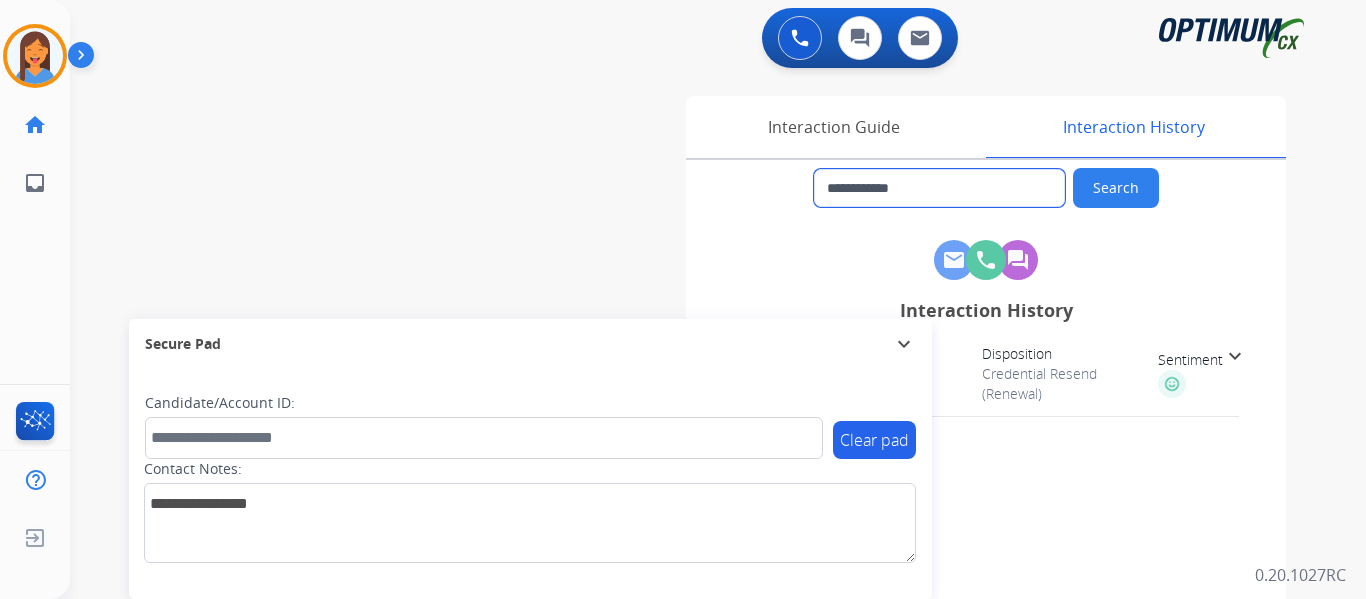 drag, startPoint x: 935, startPoint y: 187, endPoint x: 843, endPoint y: 188, distance: 92.00543 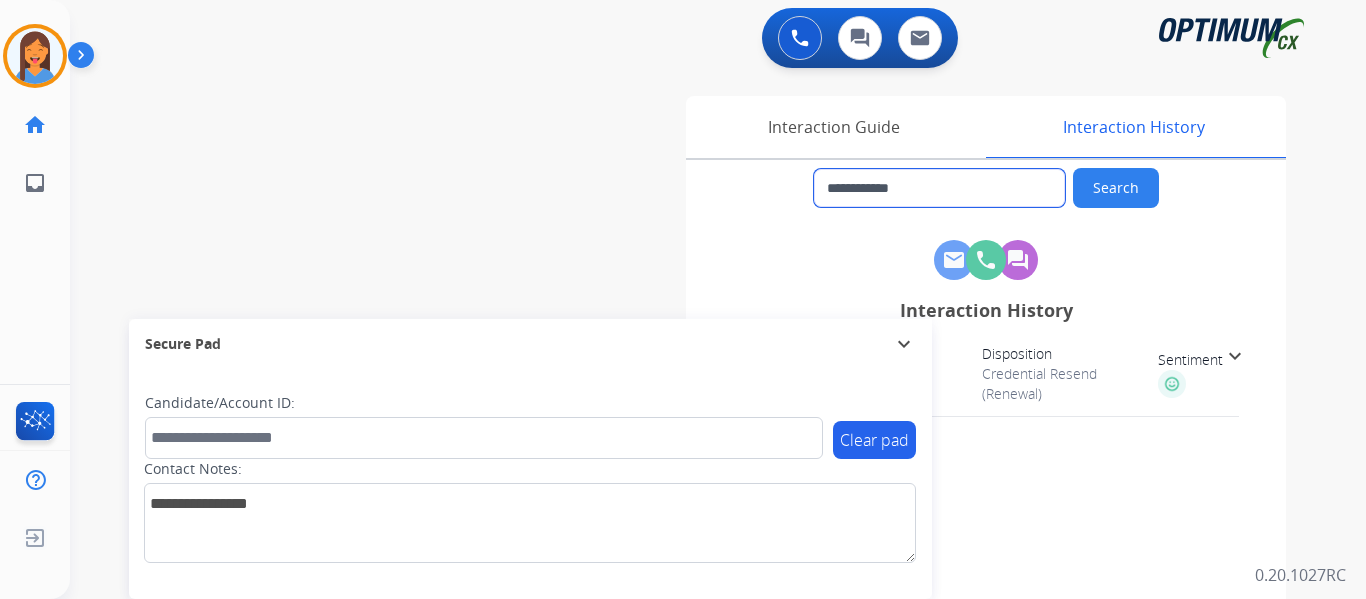 click on "**********" at bounding box center (939, 188) 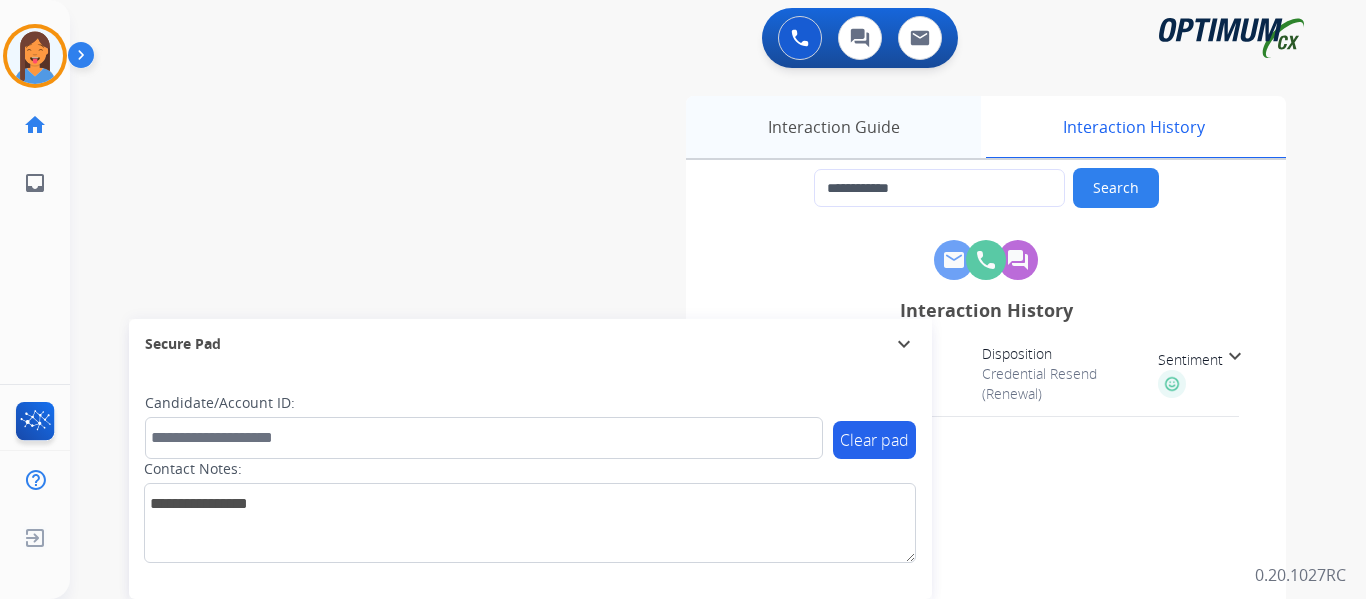 click on "Interaction Guide" at bounding box center [833, 127] 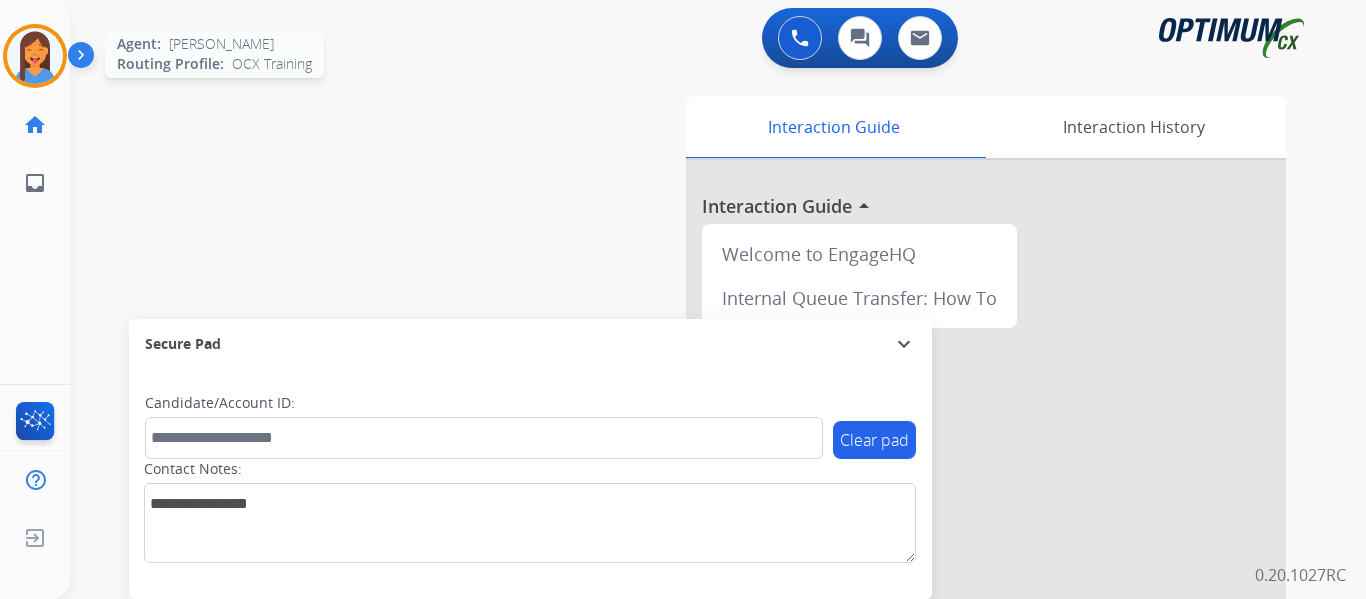 click at bounding box center (35, 56) 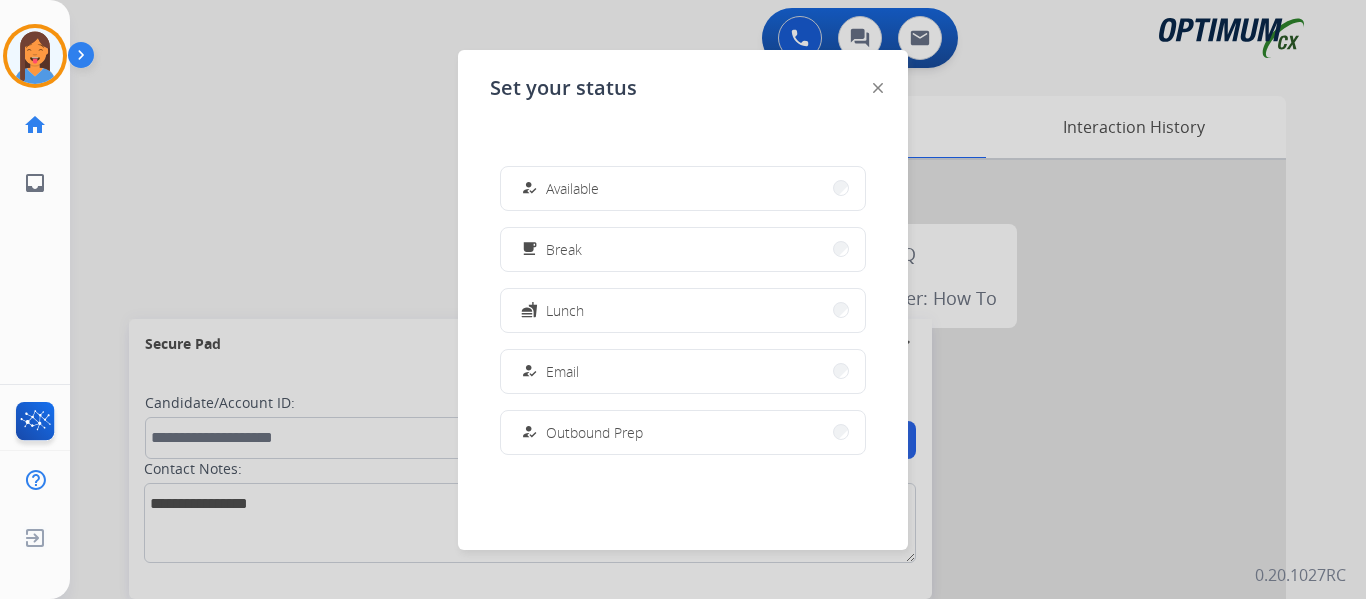 click on "Available" at bounding box center [572, 188] 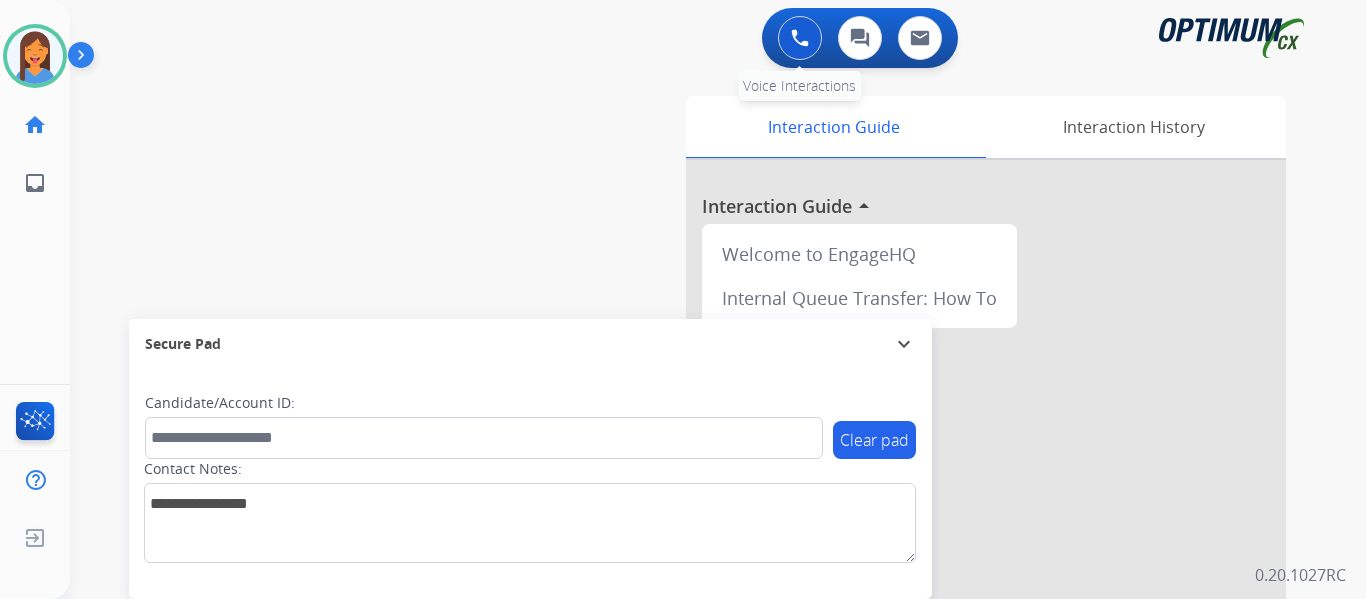 click at bounding box center [800, 38] 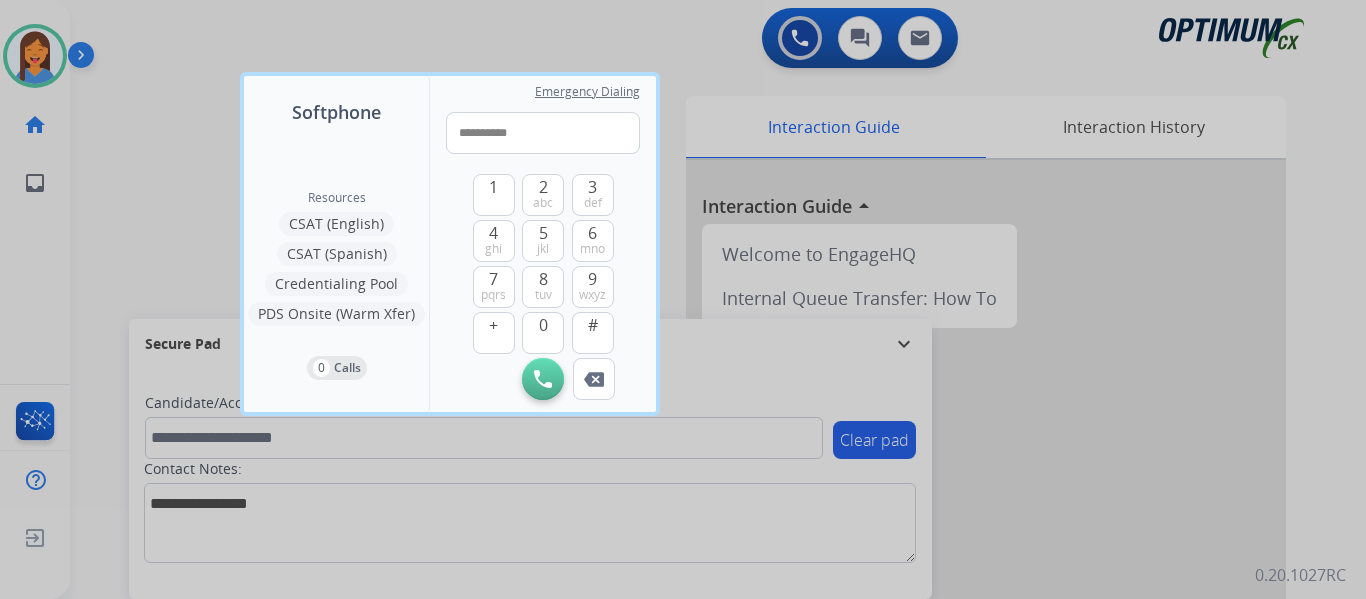 type on "**********" 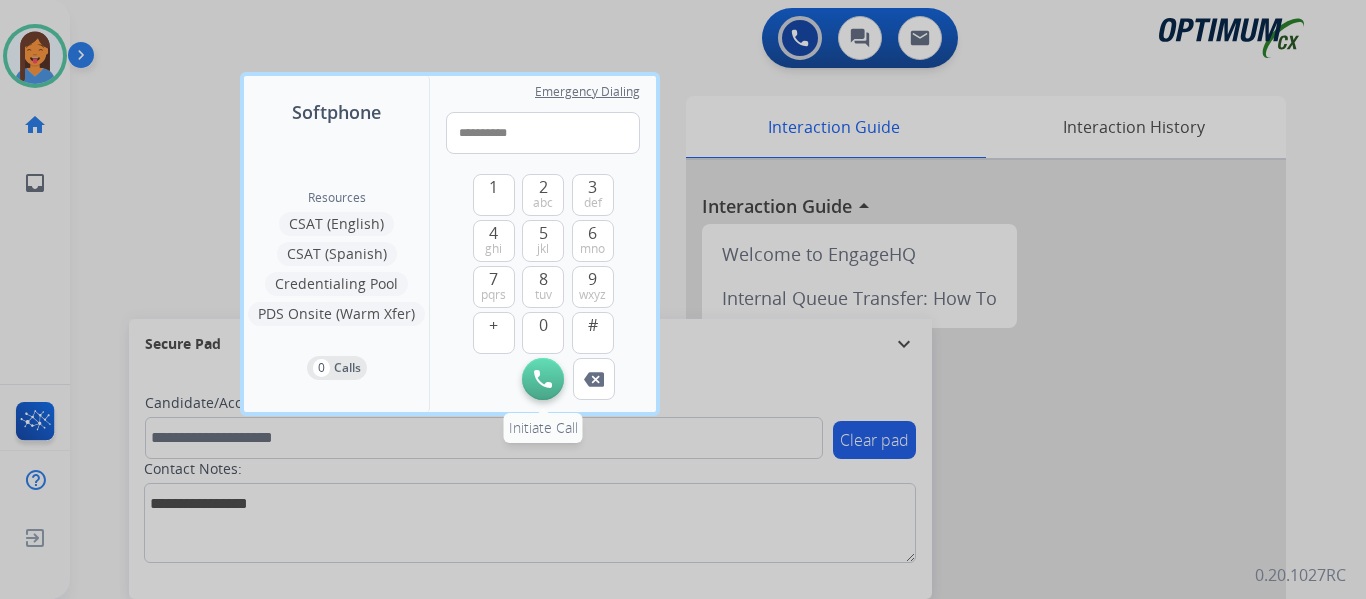 click on "Initiate Call" at bounding box center (543, 379) 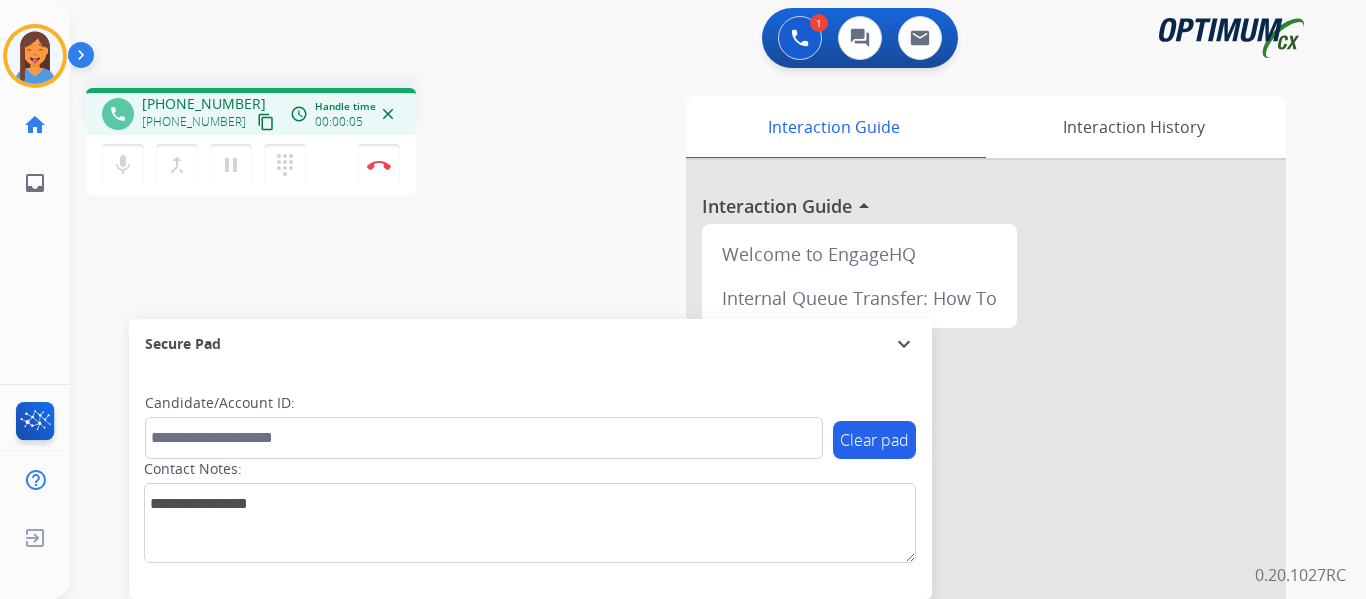 click on "content_copy" at bounding box center (266, 122) 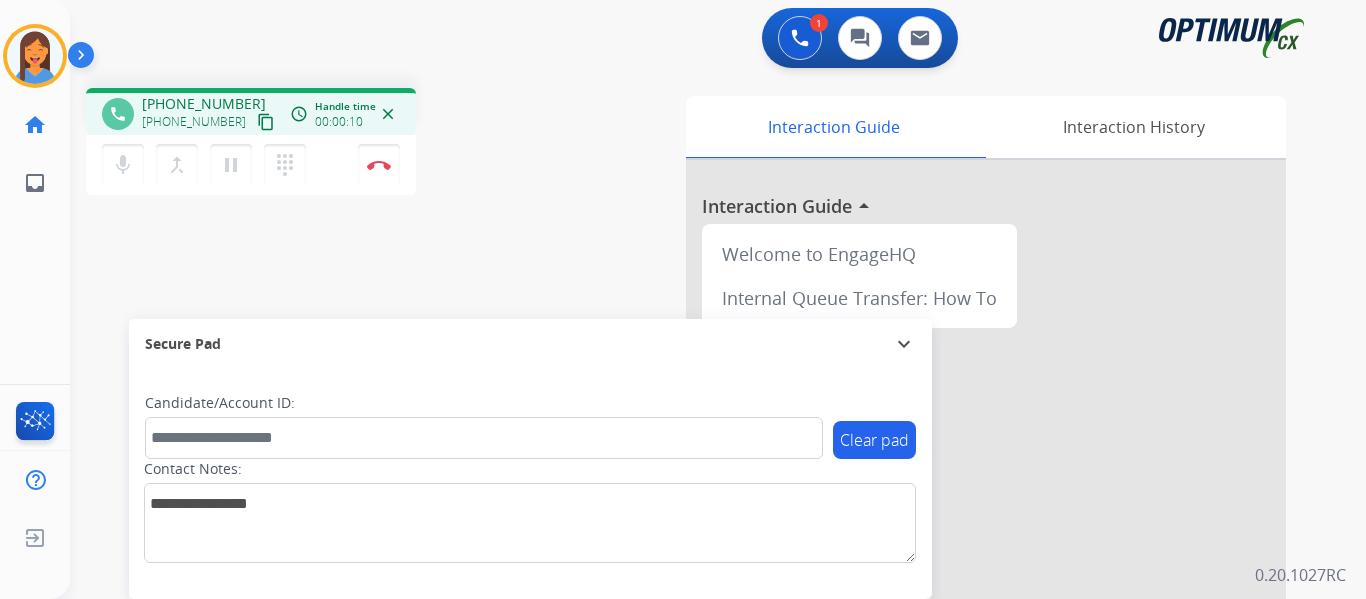 type 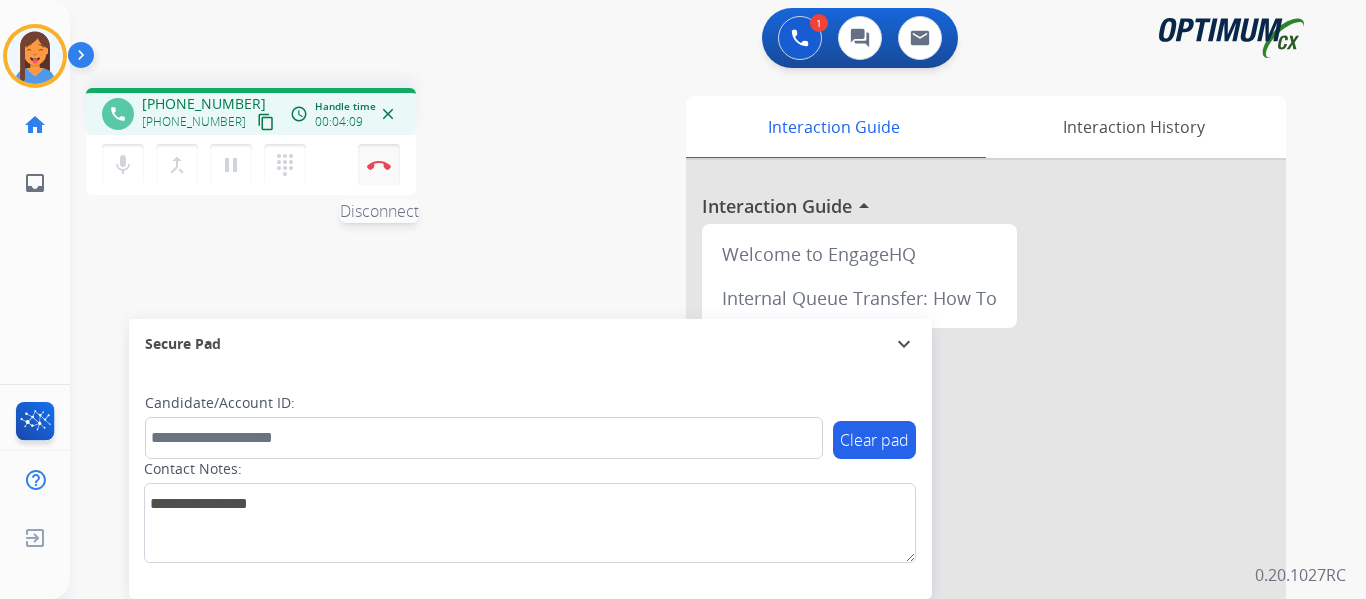 click at bounding box center [379, 165] 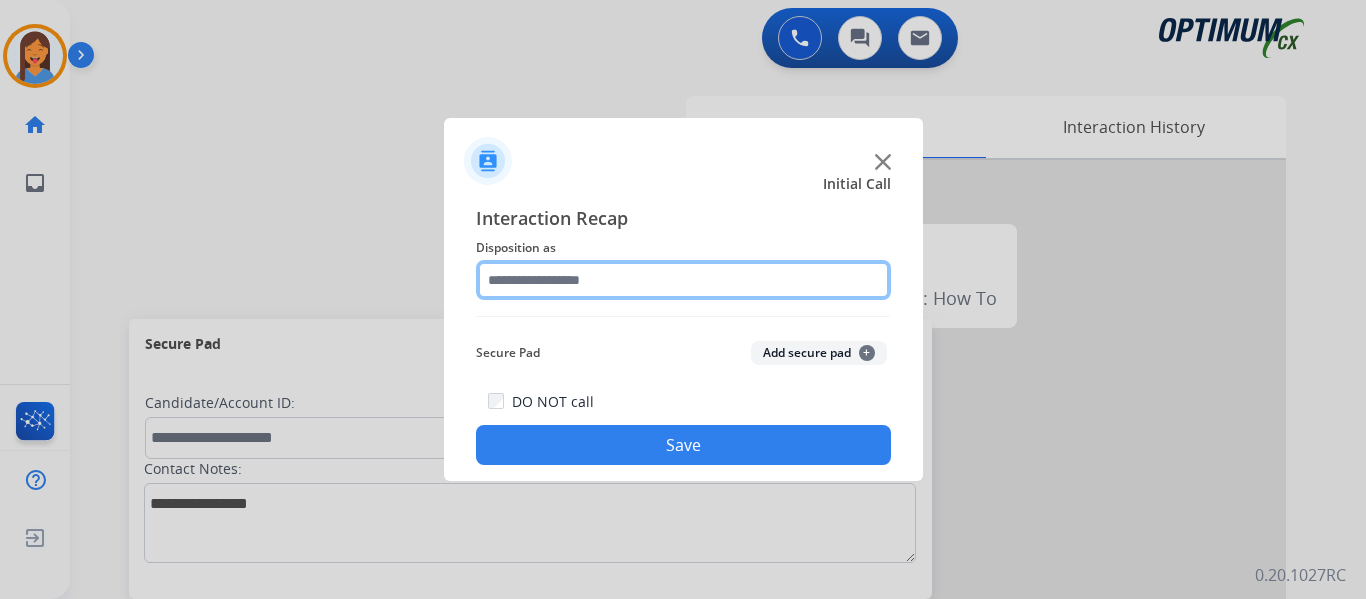 click 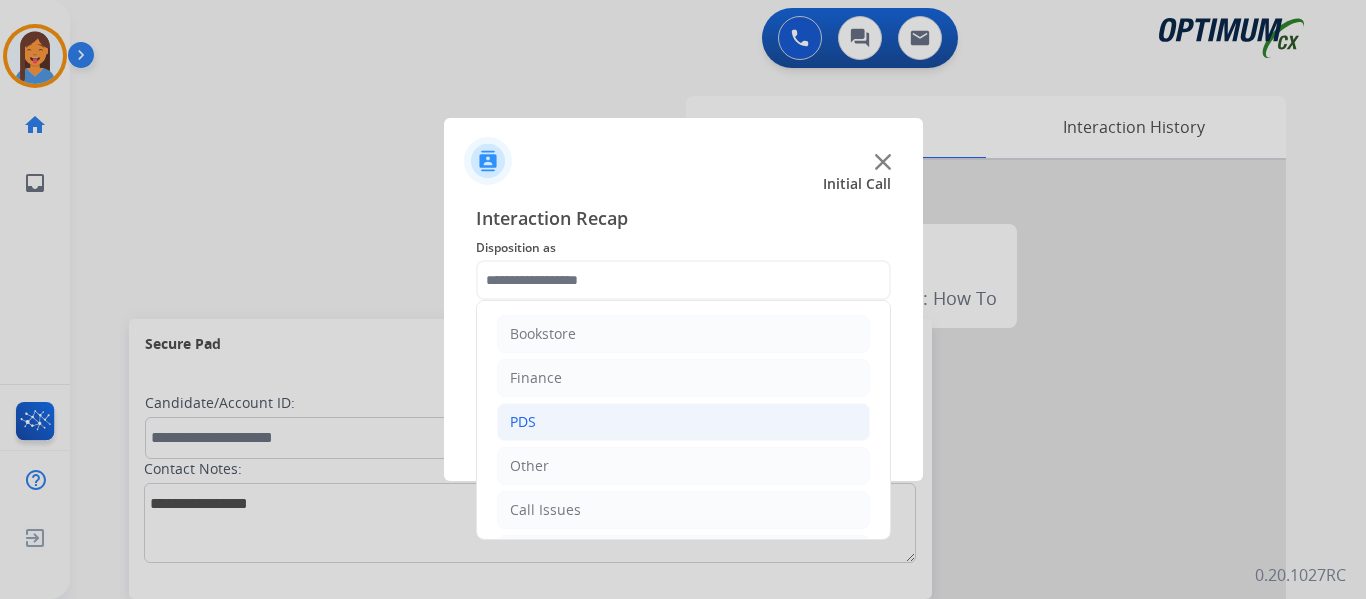 click on "PDS" 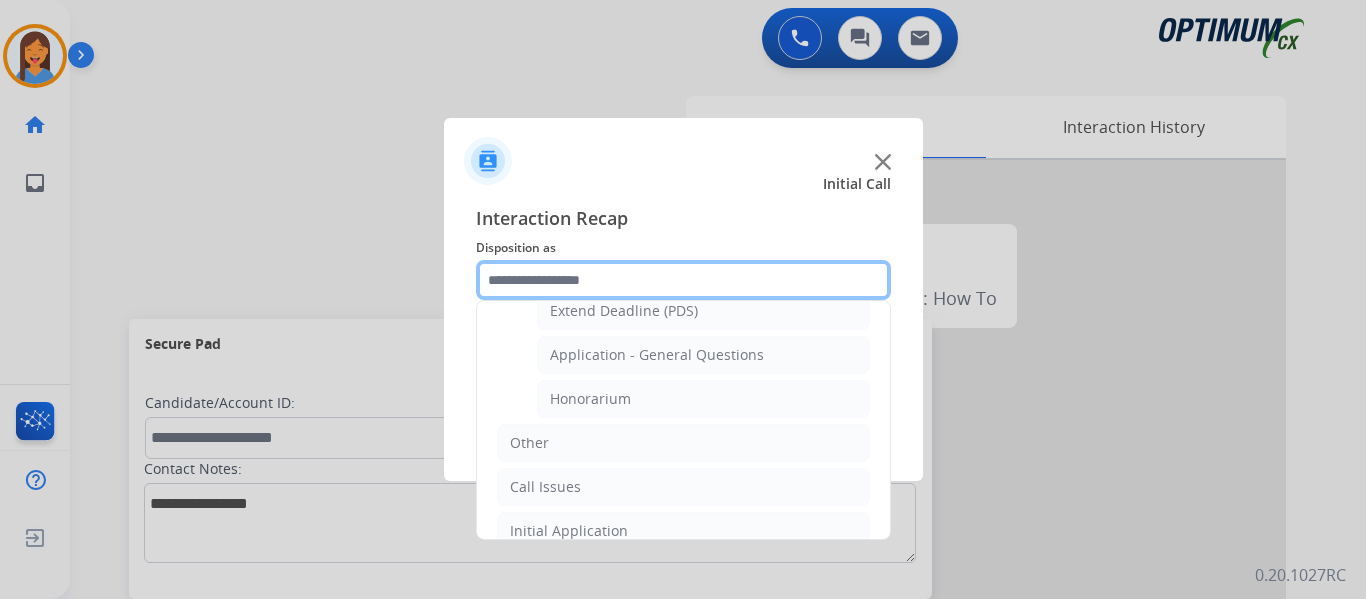 scroll, scrollTop: 600, scrollLeft: 0, axis: vertical 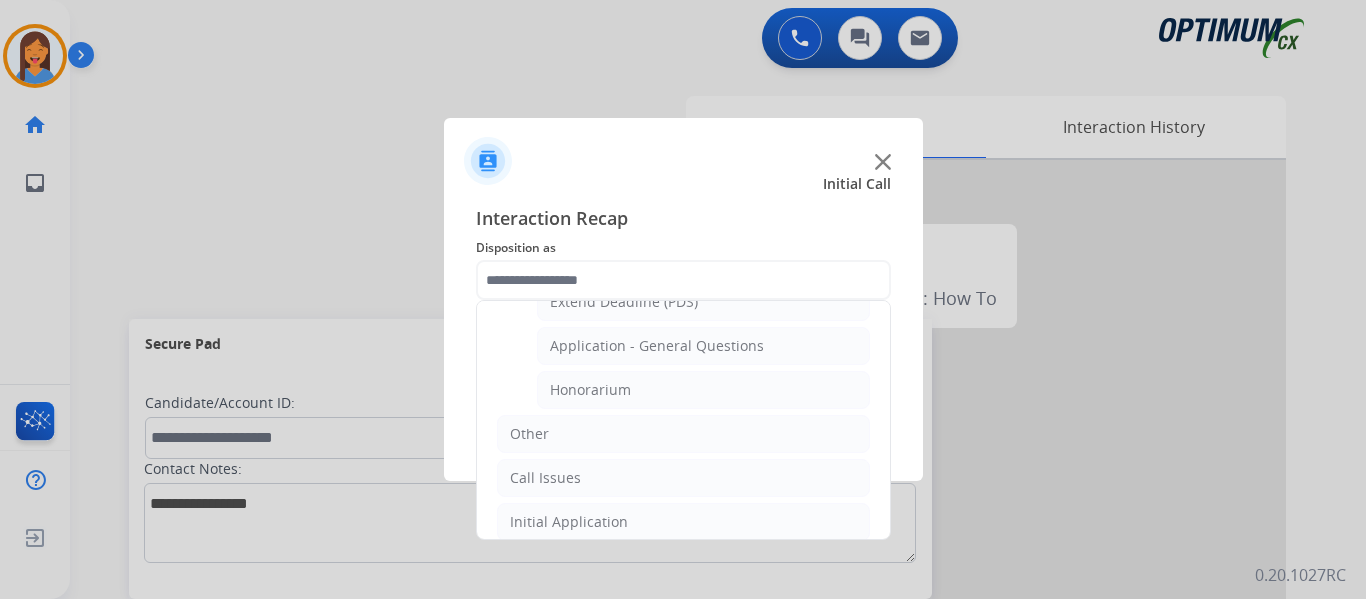 drag, startPoint x: 631, startPoint y: 355, endPoint x: 634, endPoint y: 383, distance: 28.160255 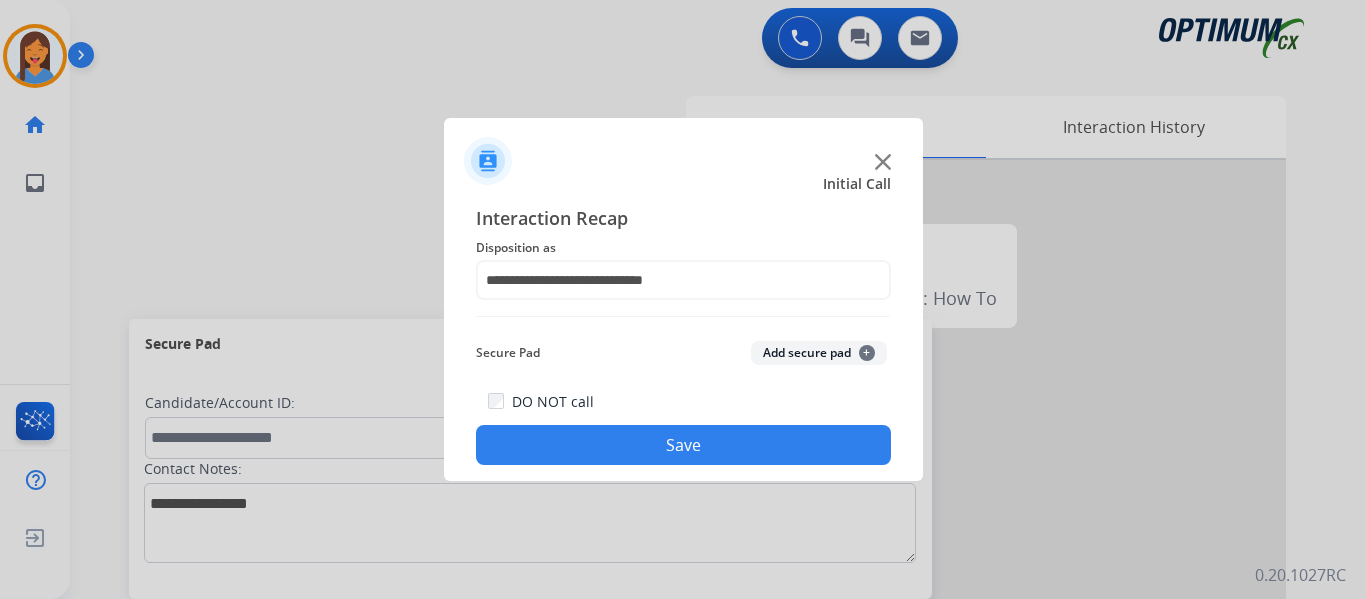 drag, startPoint x: 646, startPoint y: 440, endPoint x: 742, endPoint y: 435, distance: 96.13012 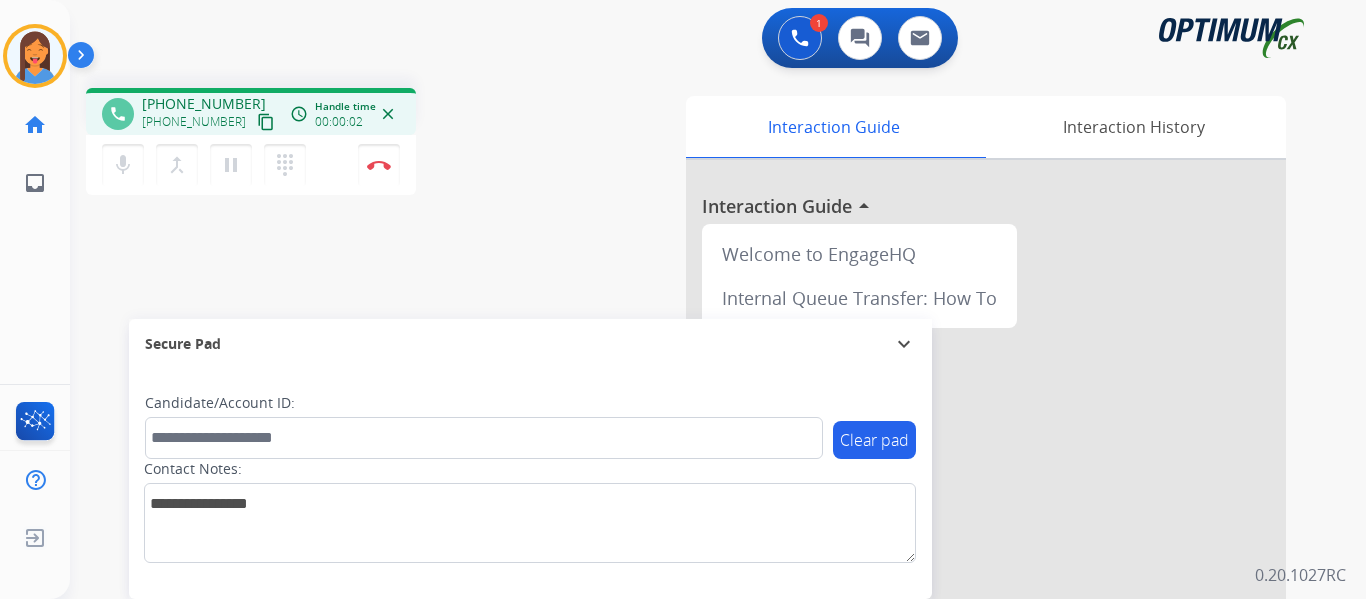 click on "content_copy" at bounding box center (266, 122) 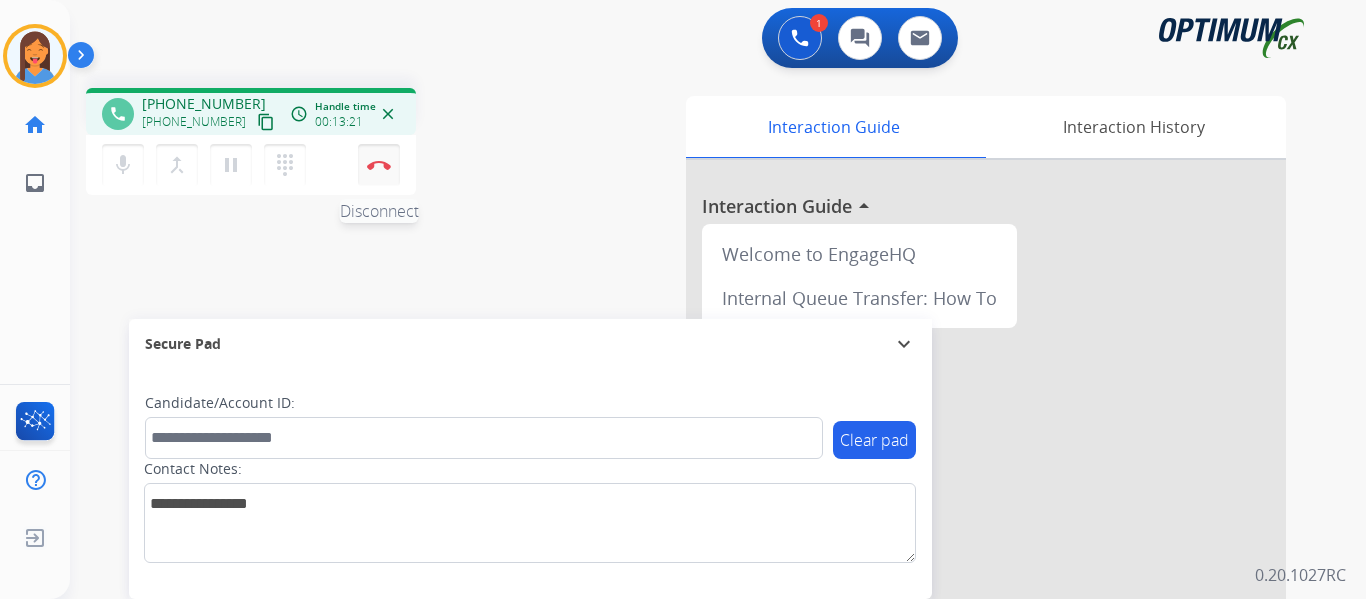 click at bounding box center [379, 165] 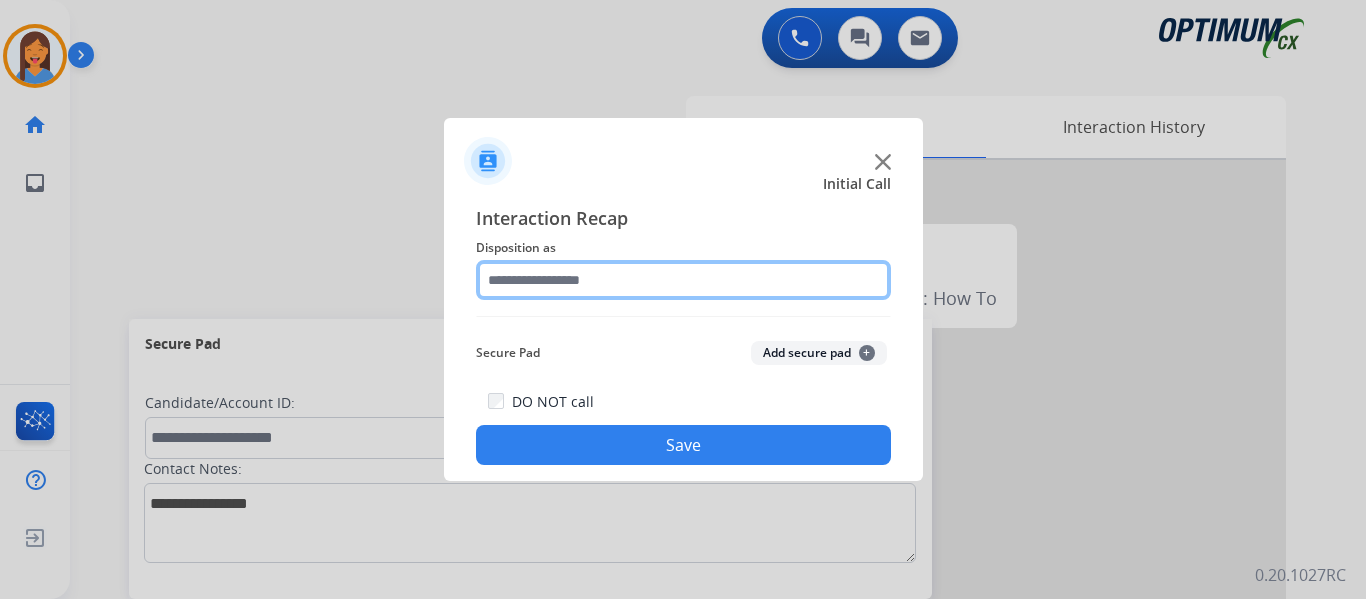 click 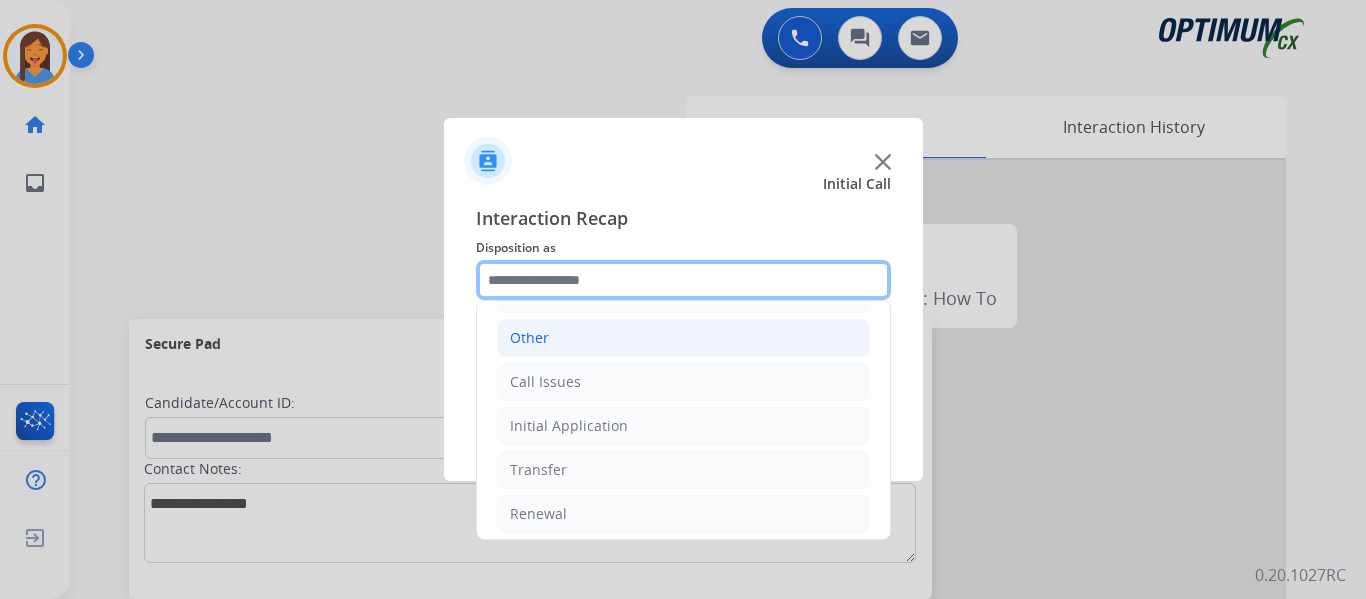 scroll, scrollTop: 136, scrollLeft: 0, axis: vertical 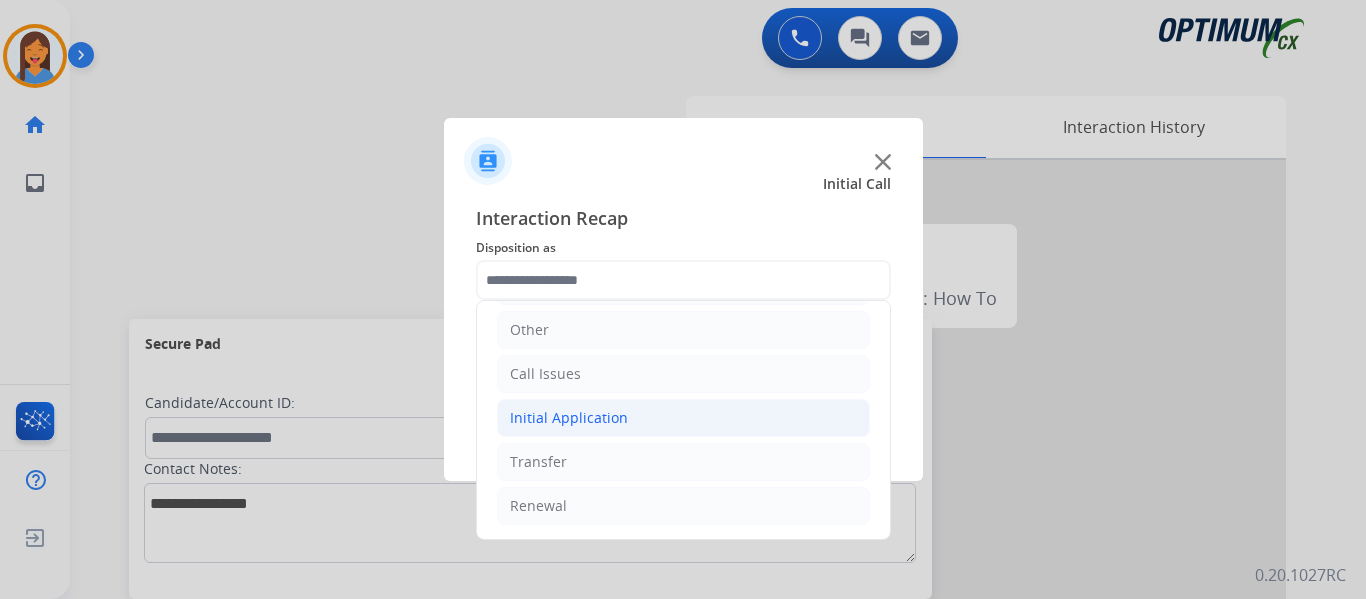 click on "Initial Application" 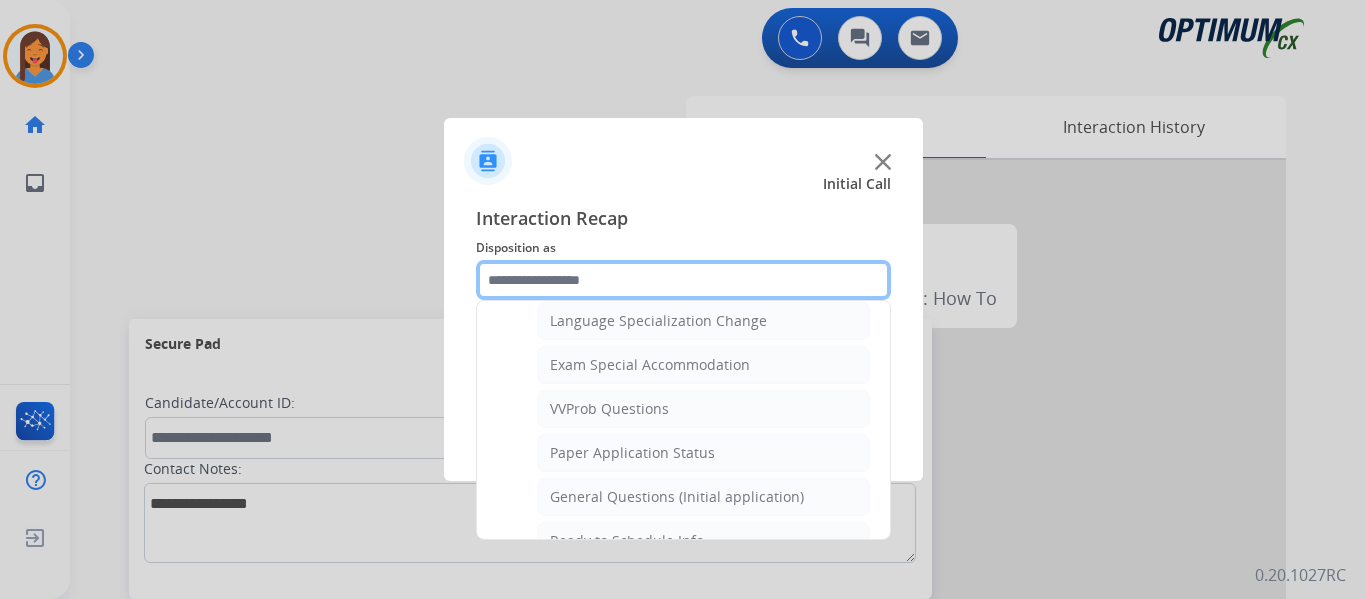 scroll, scrollTop: 1036, scrollLeft: 0, axis: vertical 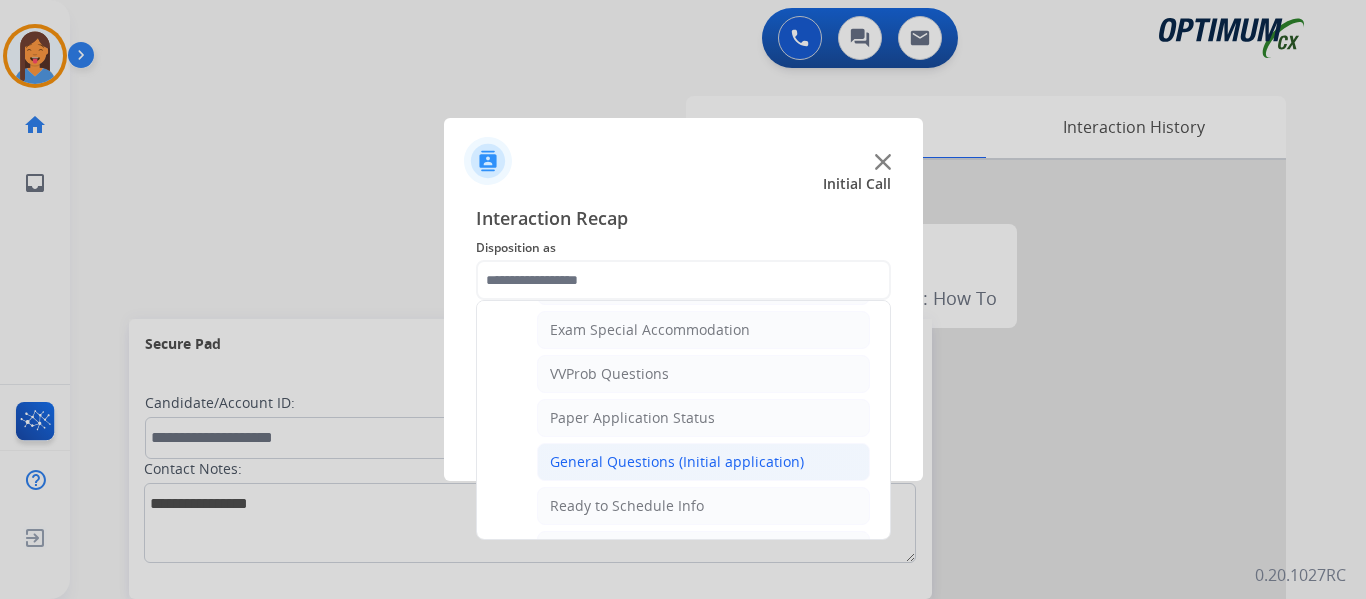 click on "General Questions (Initial application)" 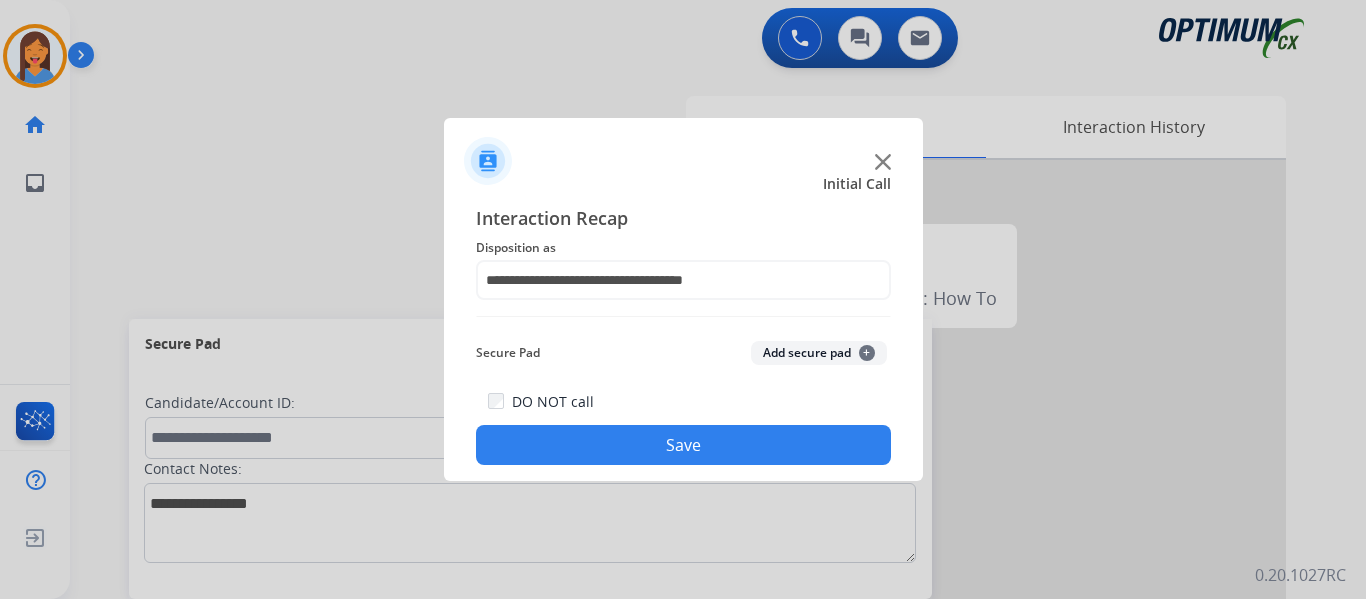 click on "Save" 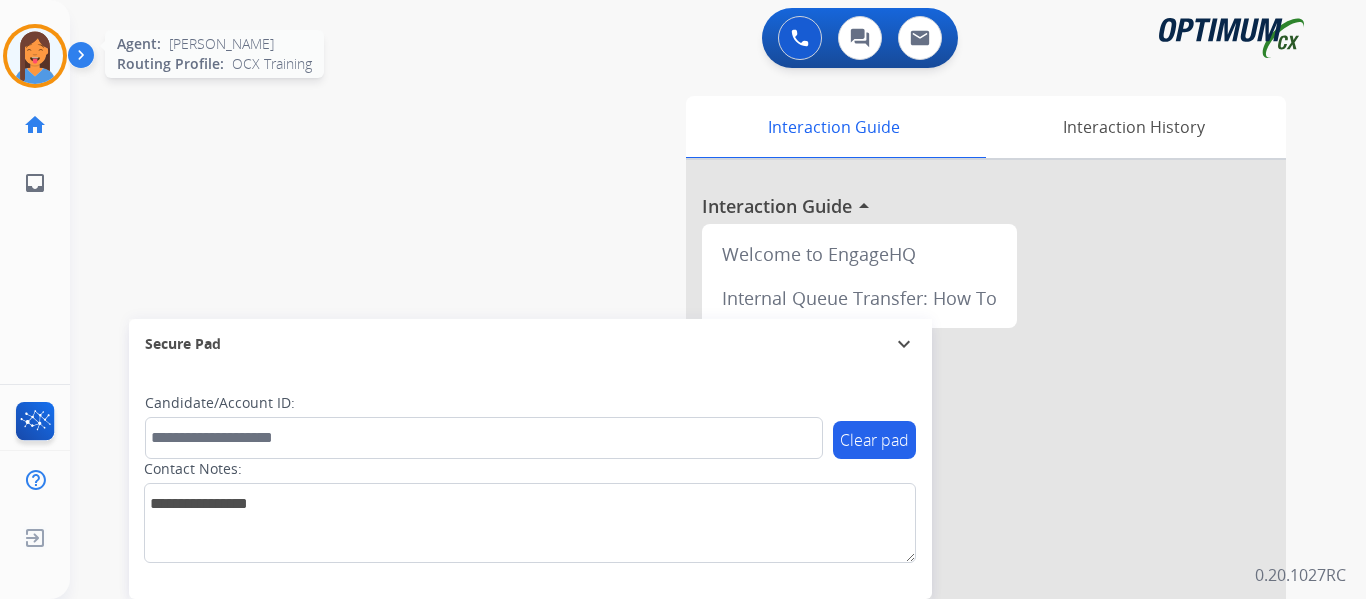 click at bounding box center [35, 56] 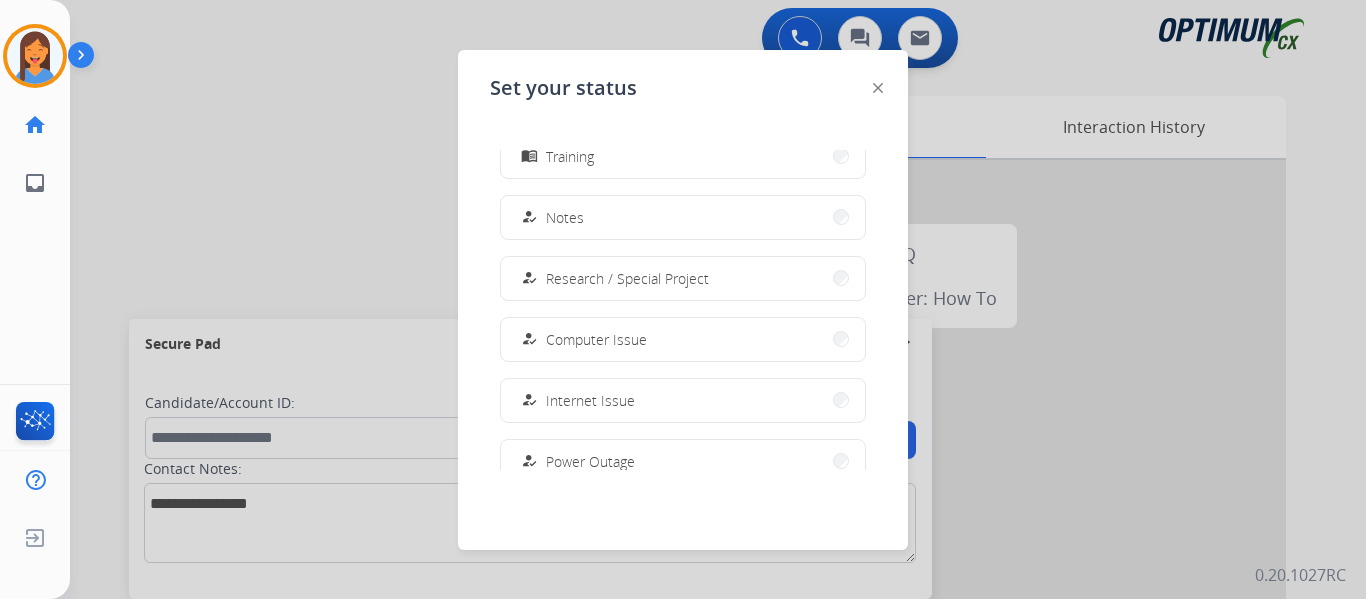 scroll, scrollTop: 400, scrollLeft: 0, axis: vertical 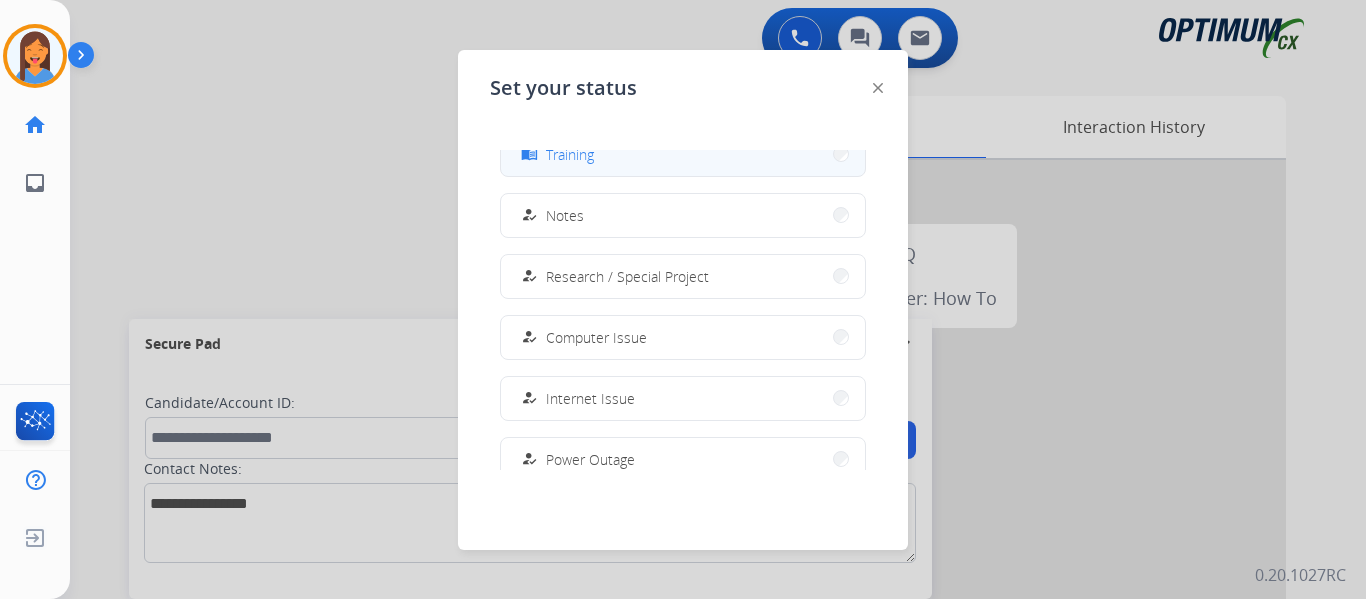 click on "menu_book Training" at bounding box center (683, 154) 